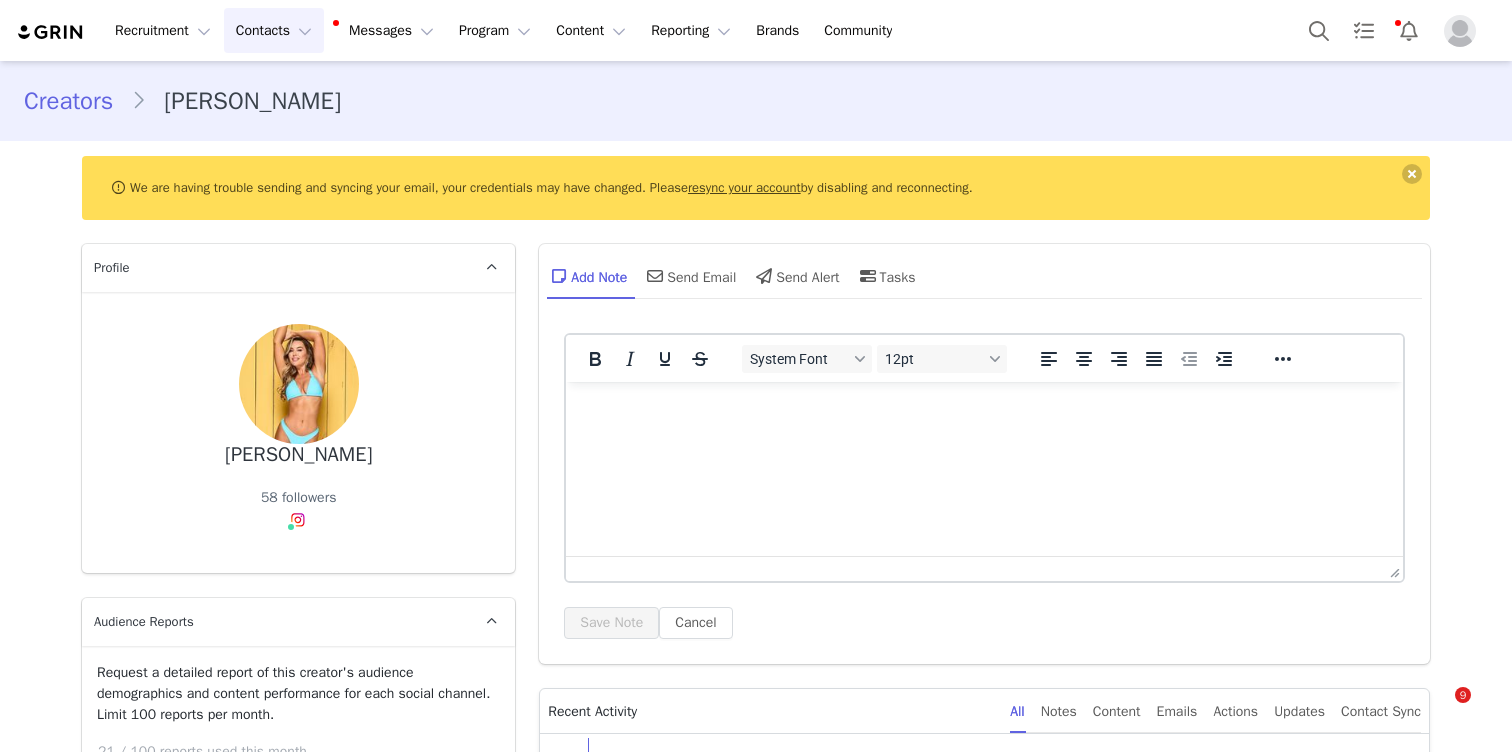 scroll, scrollTop: 0, scrollLeft: 0, axis: both 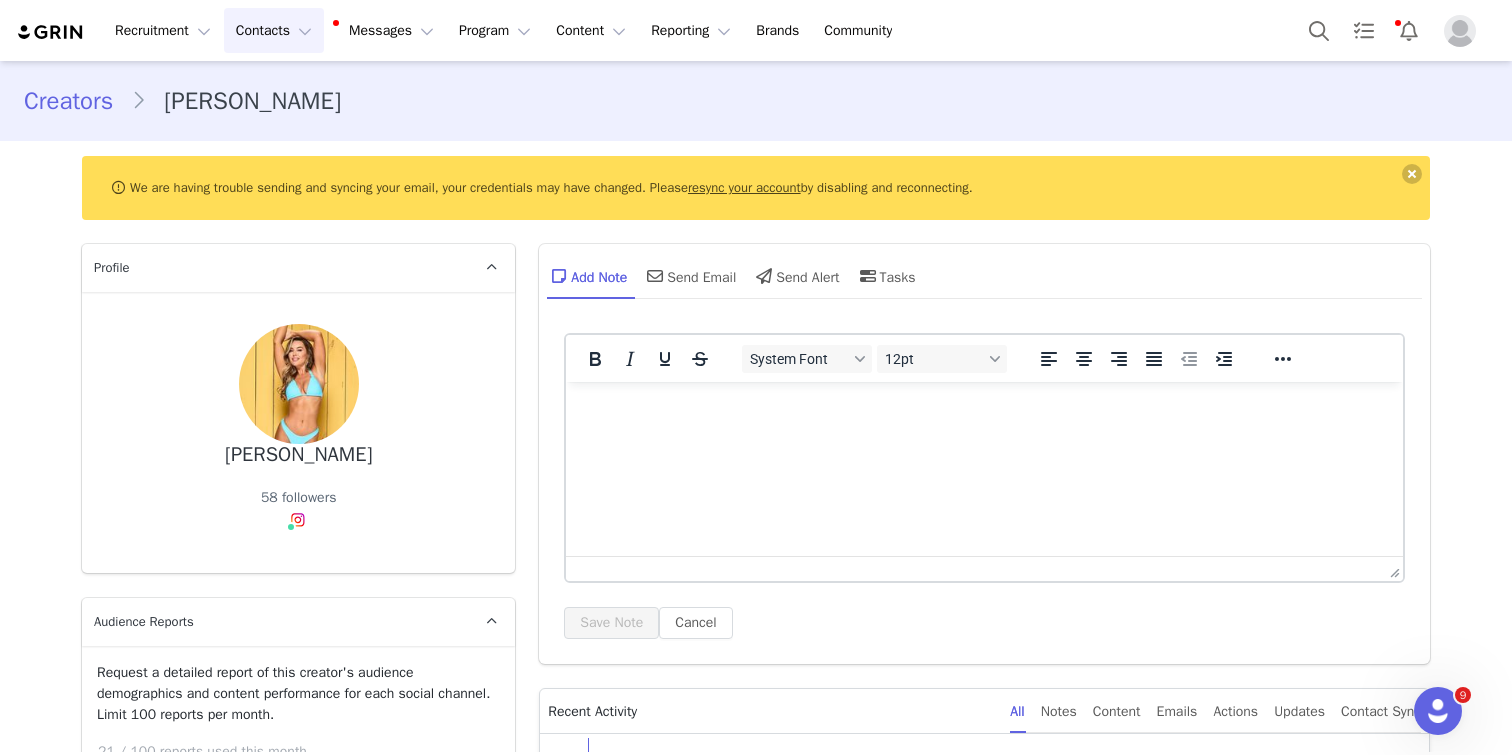 click on "Contacts Contacts" at bounding box center [274, 30] 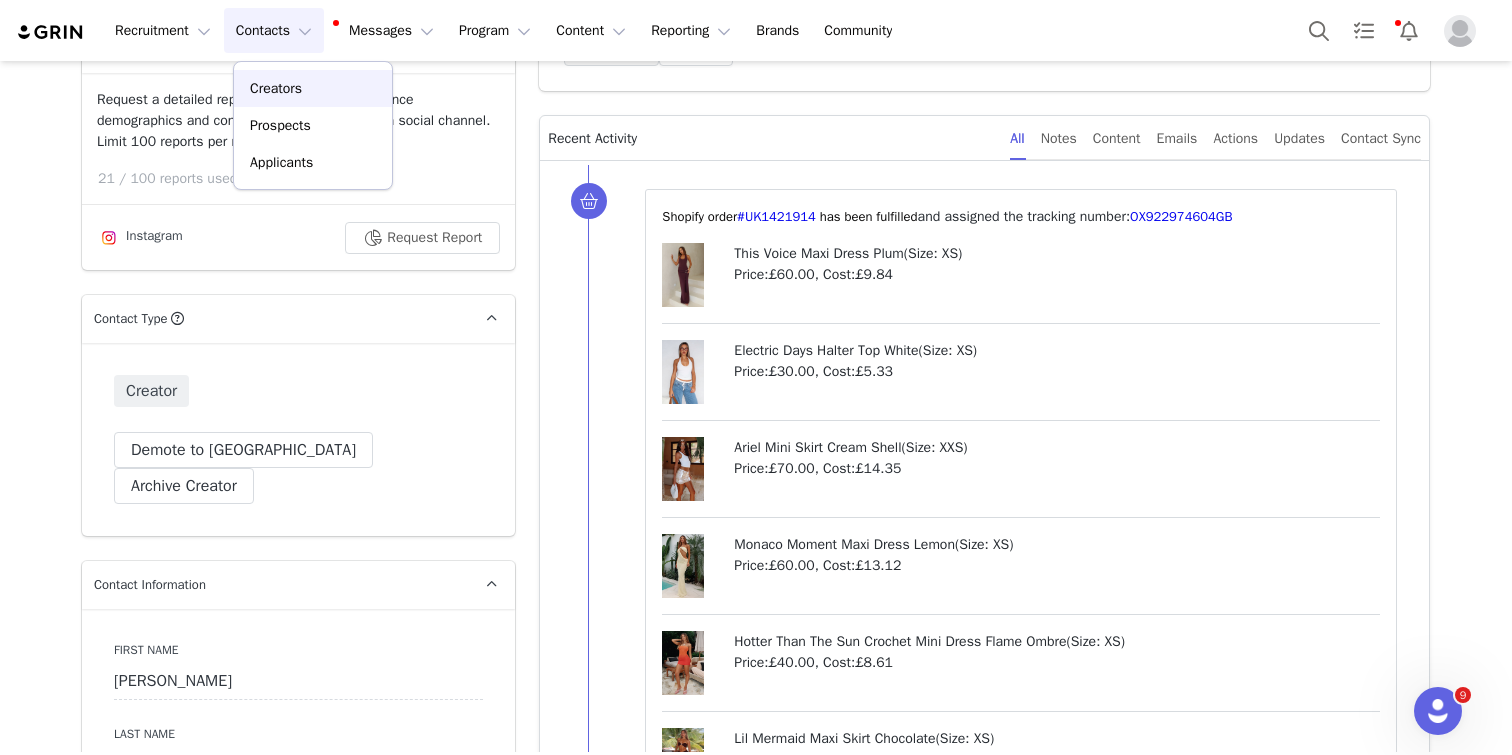 click on "Creators" at bounding box center [276, 88] 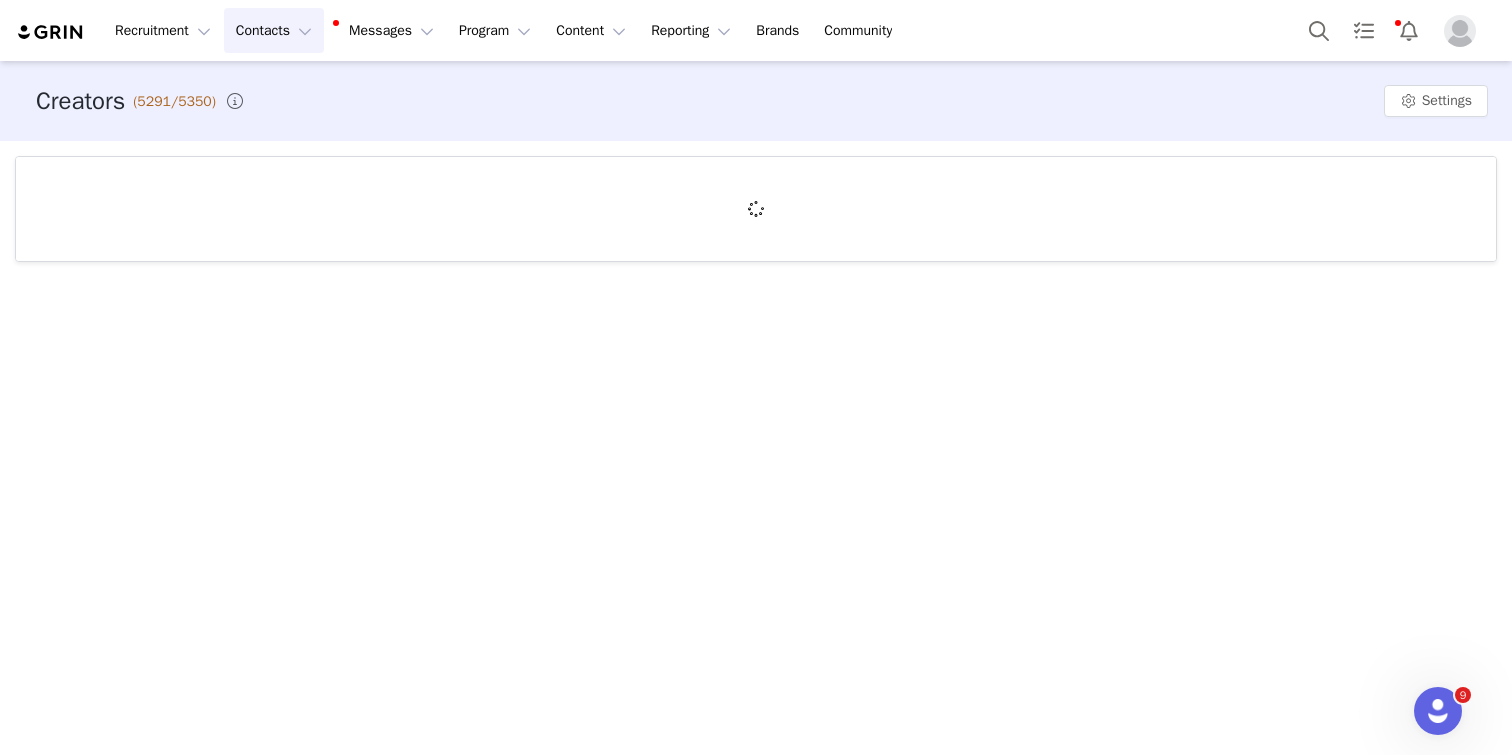 scroll, scrollTop: 0, scrollLeft: 0, axis: both 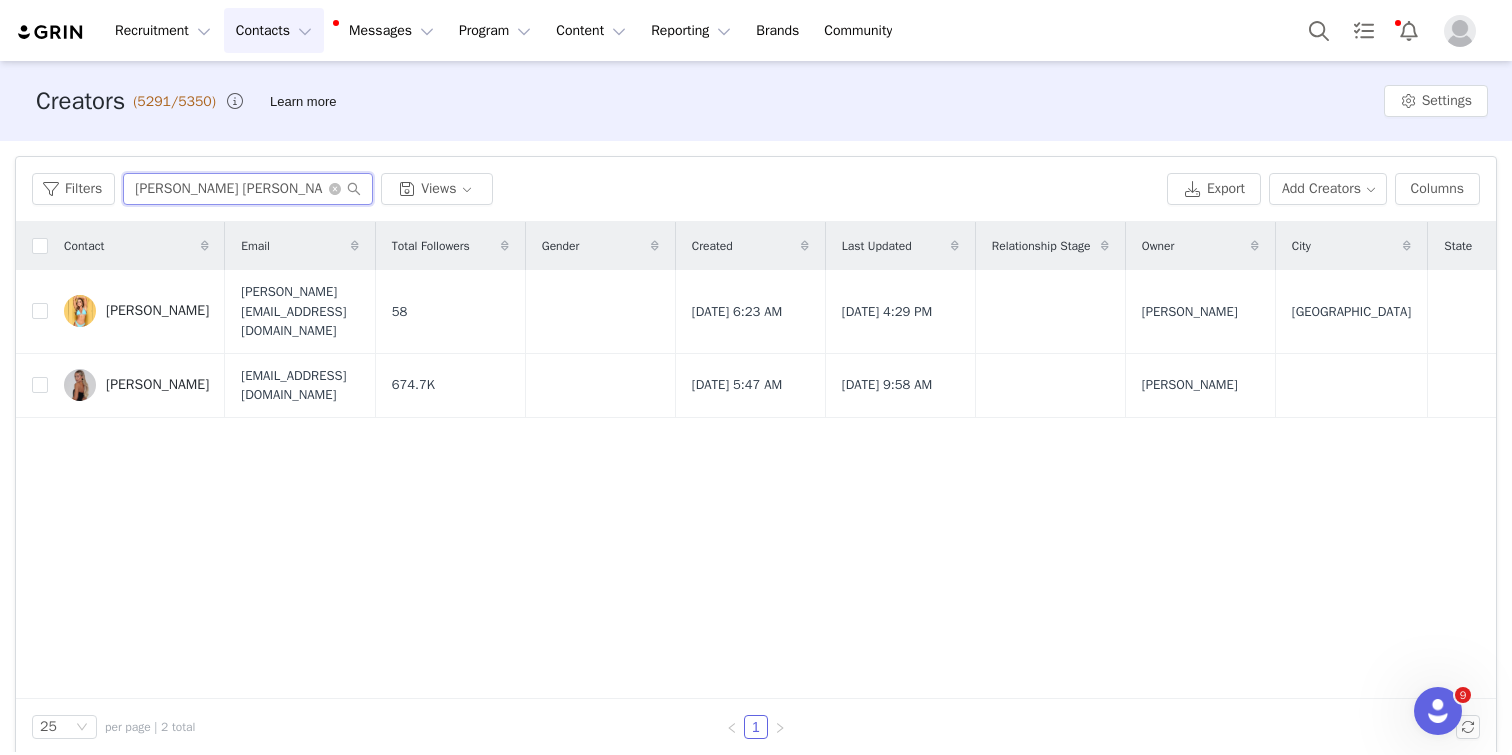 click on "[PERSON_NAME] [PERSON_NAME]" at bounding box center (248, 189) 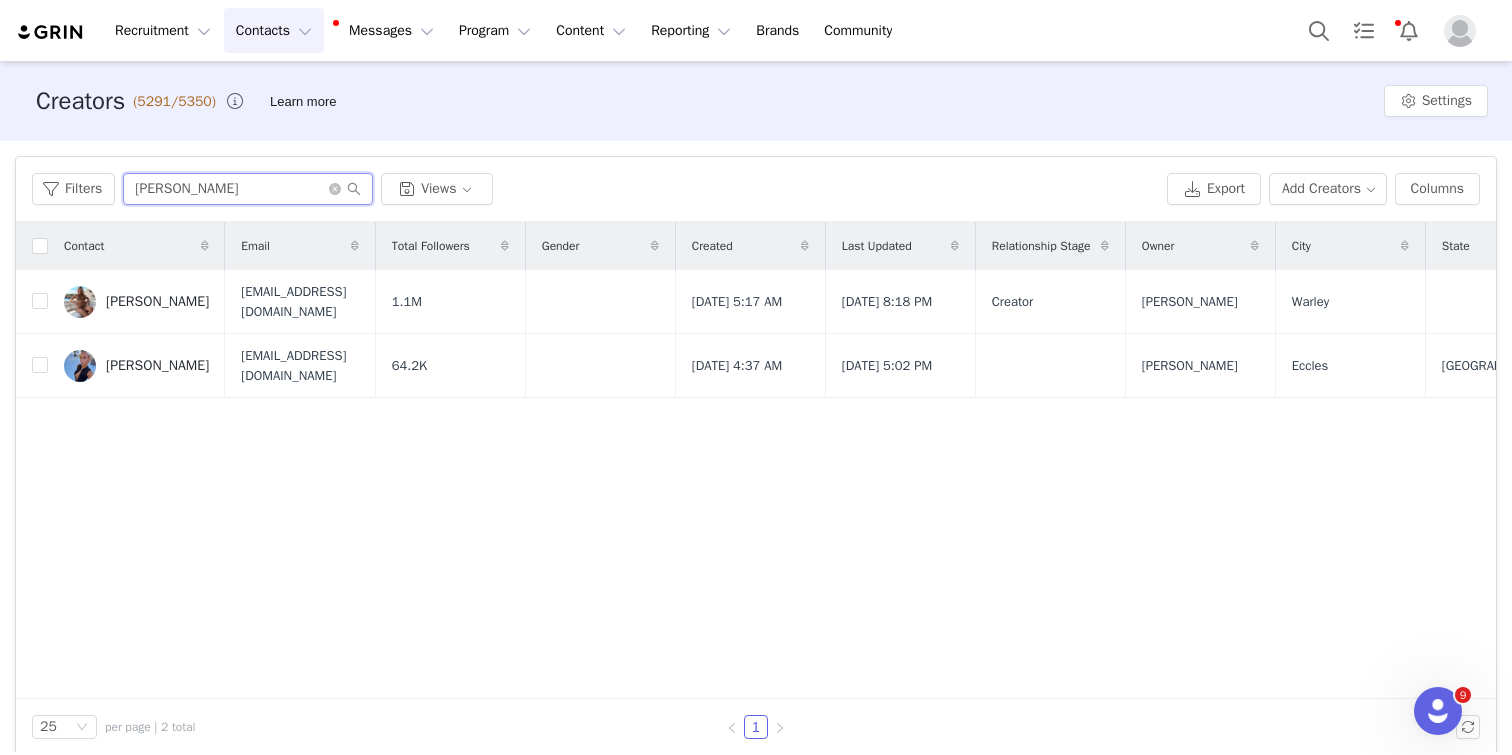 type on "[PERSON_NAME]" 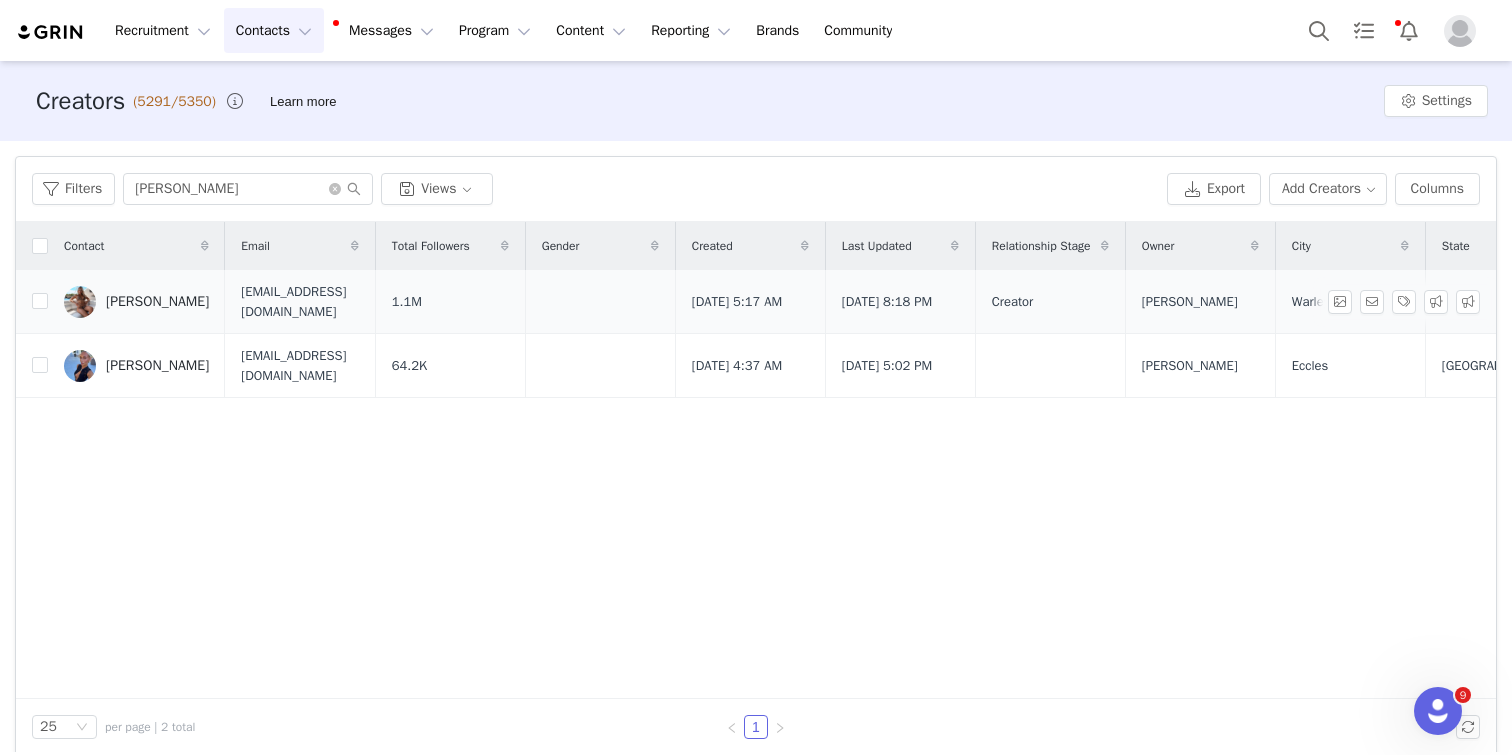 click on "[PERSON_NAME]" at bounding box center (136, 302) 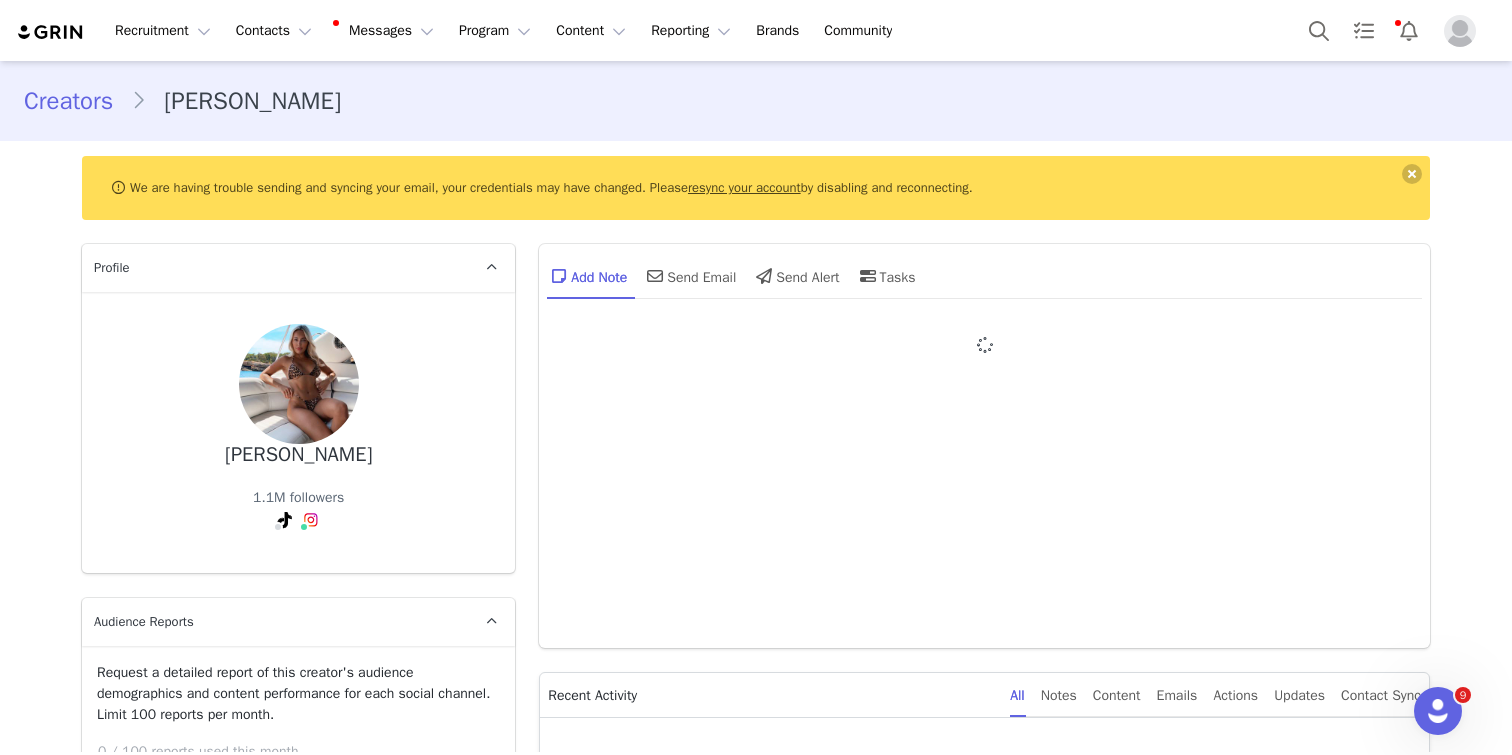 type on "+1 ([GEOGRAPHIC_DATA])" 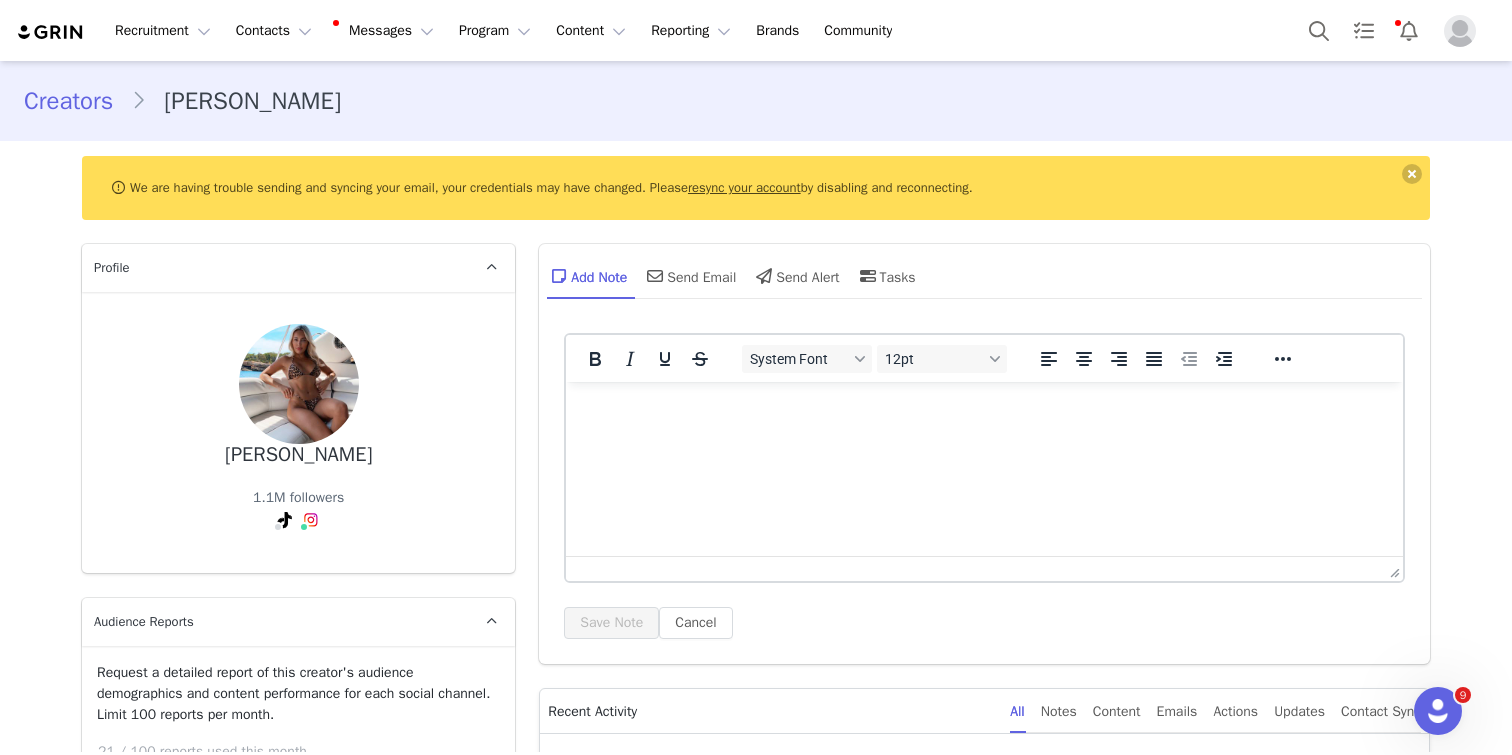 scroll, scrollTop: 0, scrollLeft: 0, axis: both 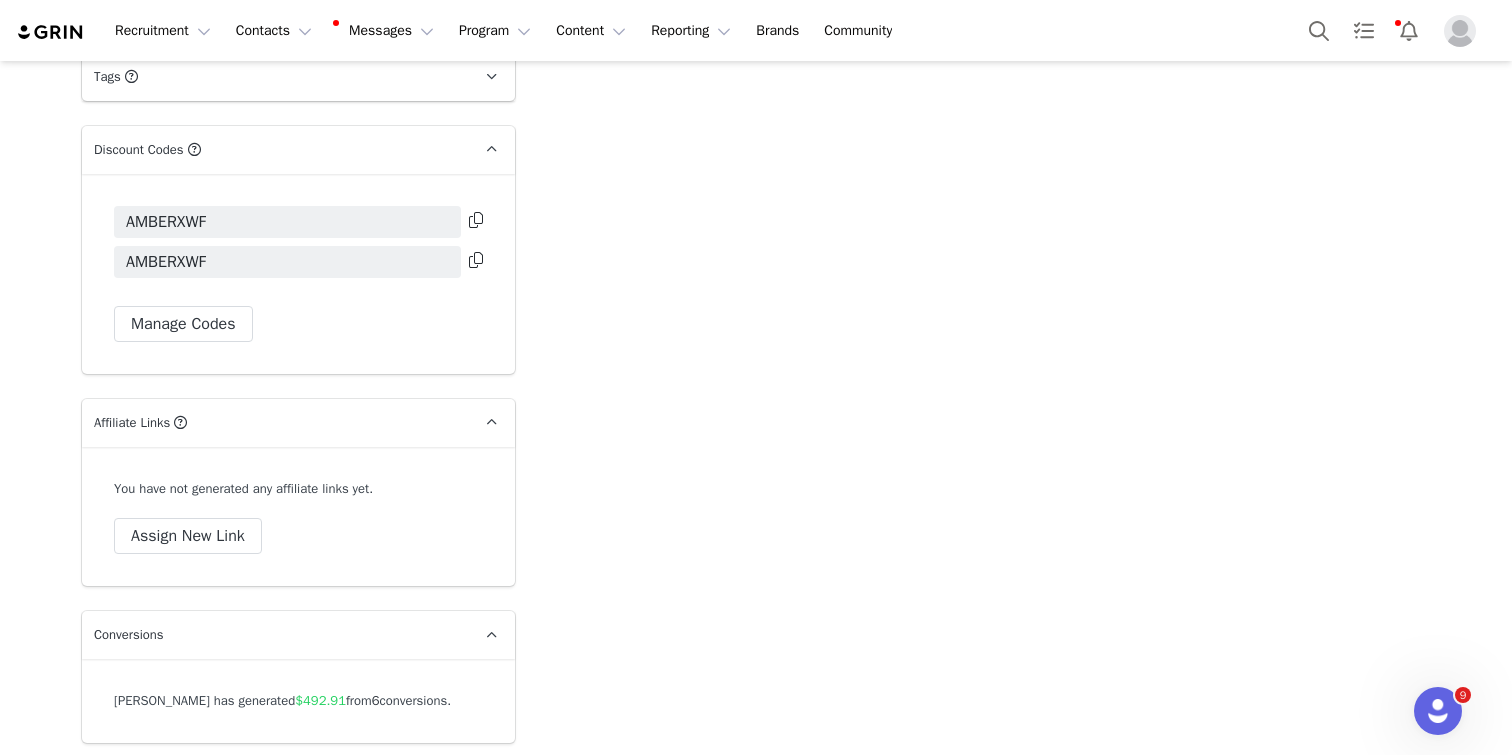 click at bounding box center [476, 260] 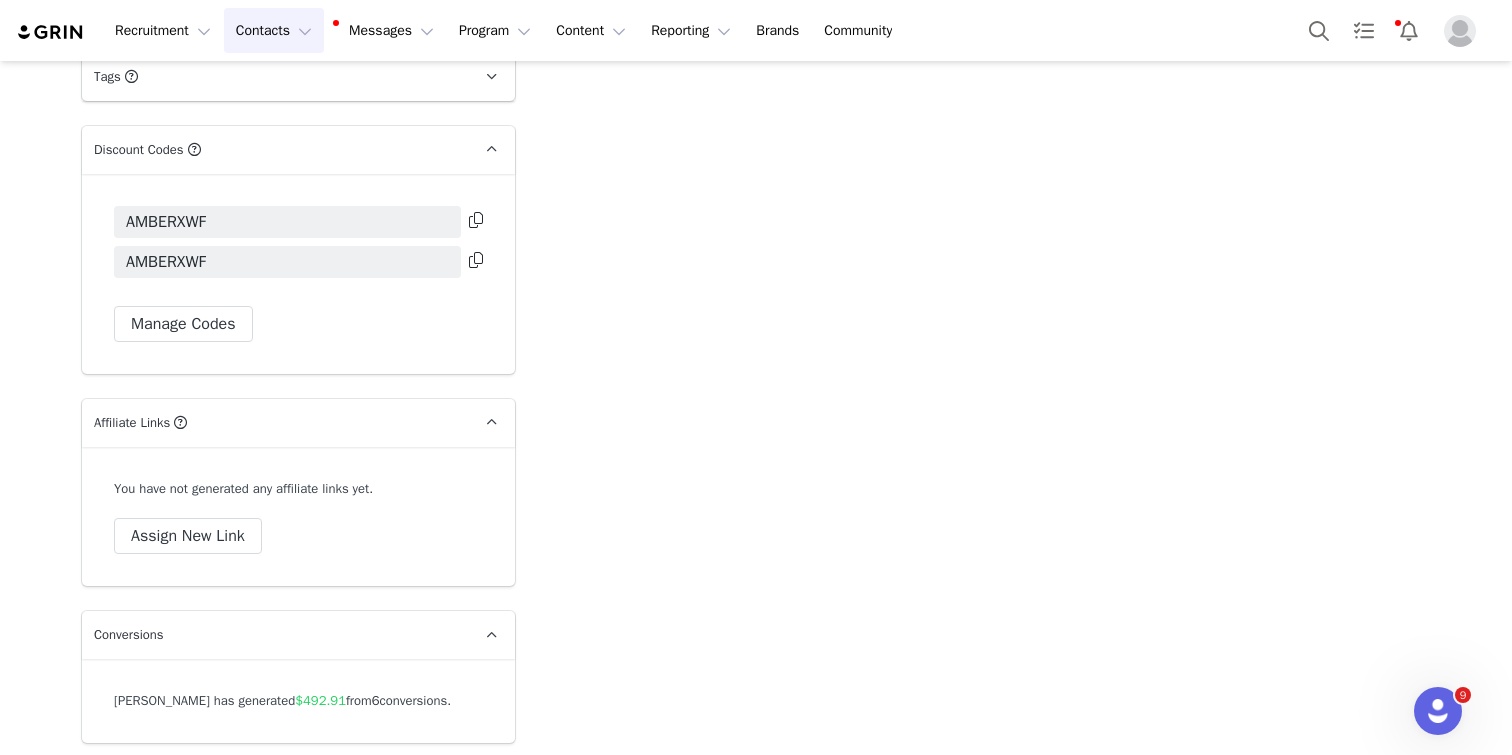 click on "Contacts Contacts" at bounding box center (274, 30) 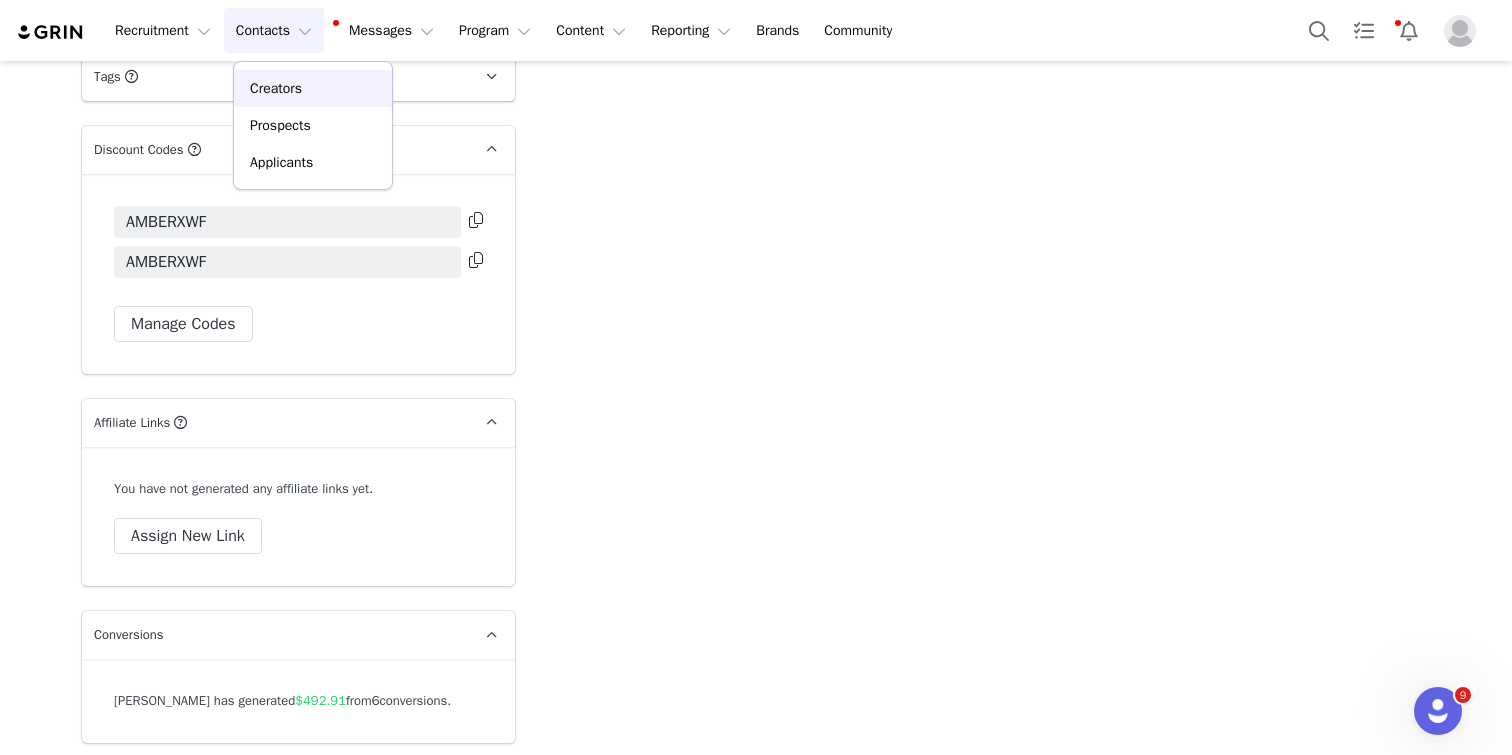 click on "Creators" at bounding box center (313, 88) 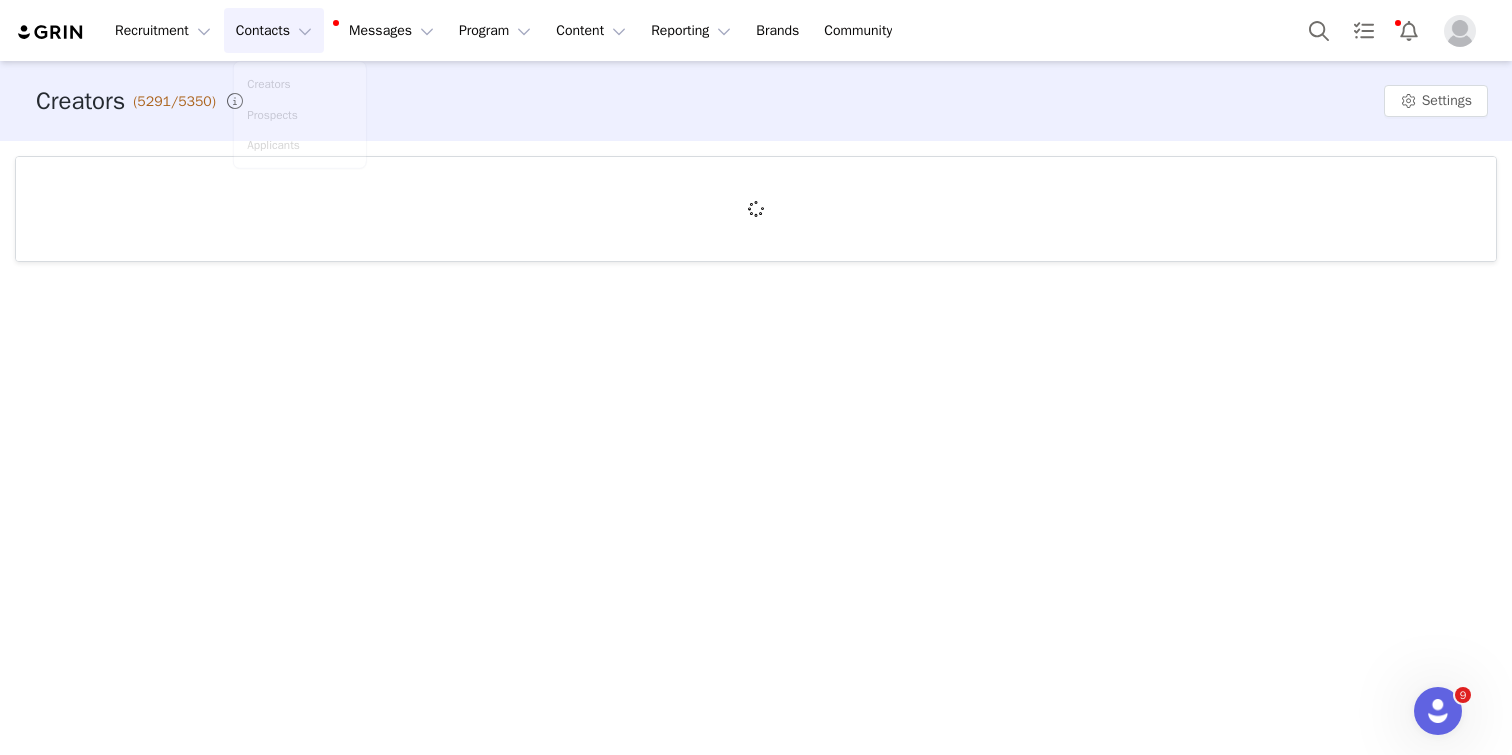 scroll, scrollTop: 0, scrollLeft: 0, axis: both 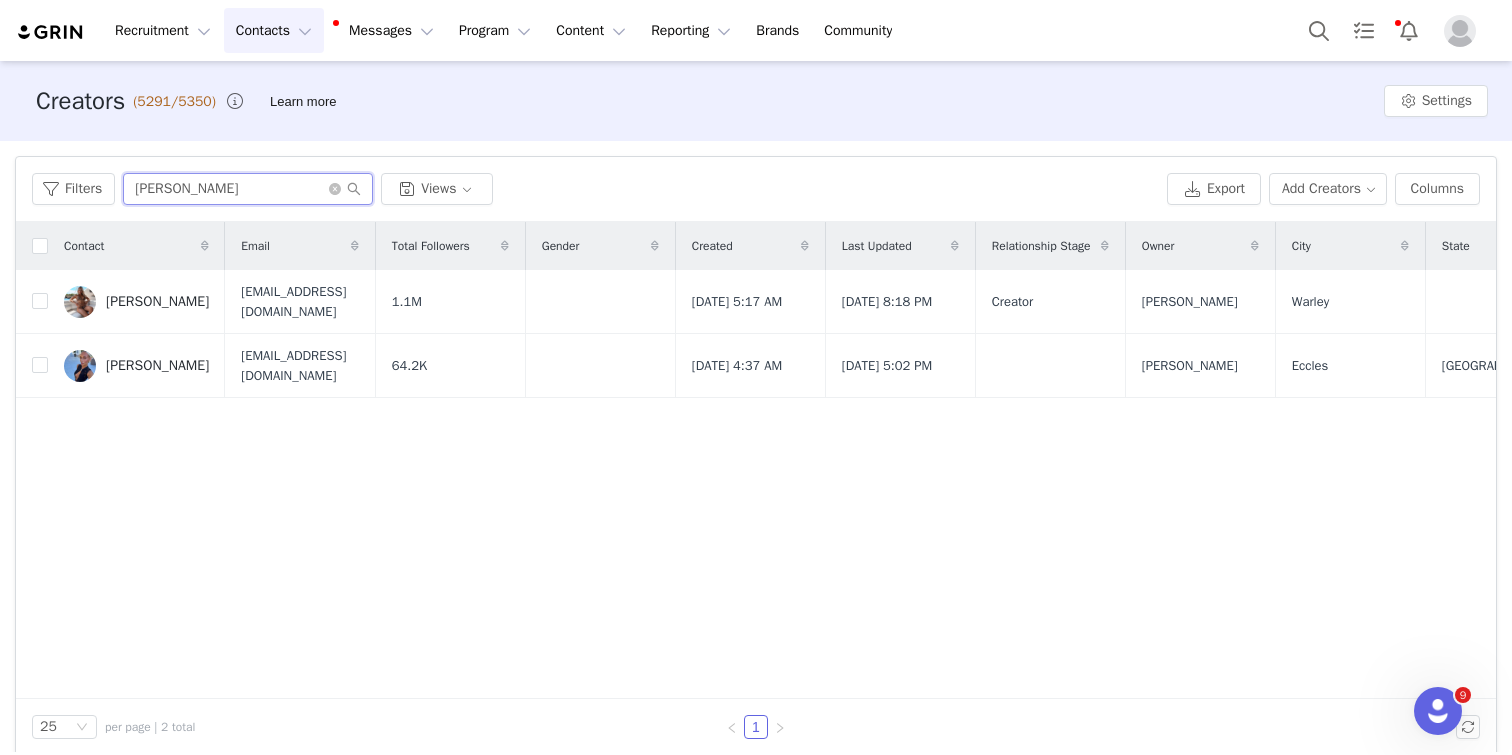 click on "[PERSON_NAME]" at bounding box center [248, 189] 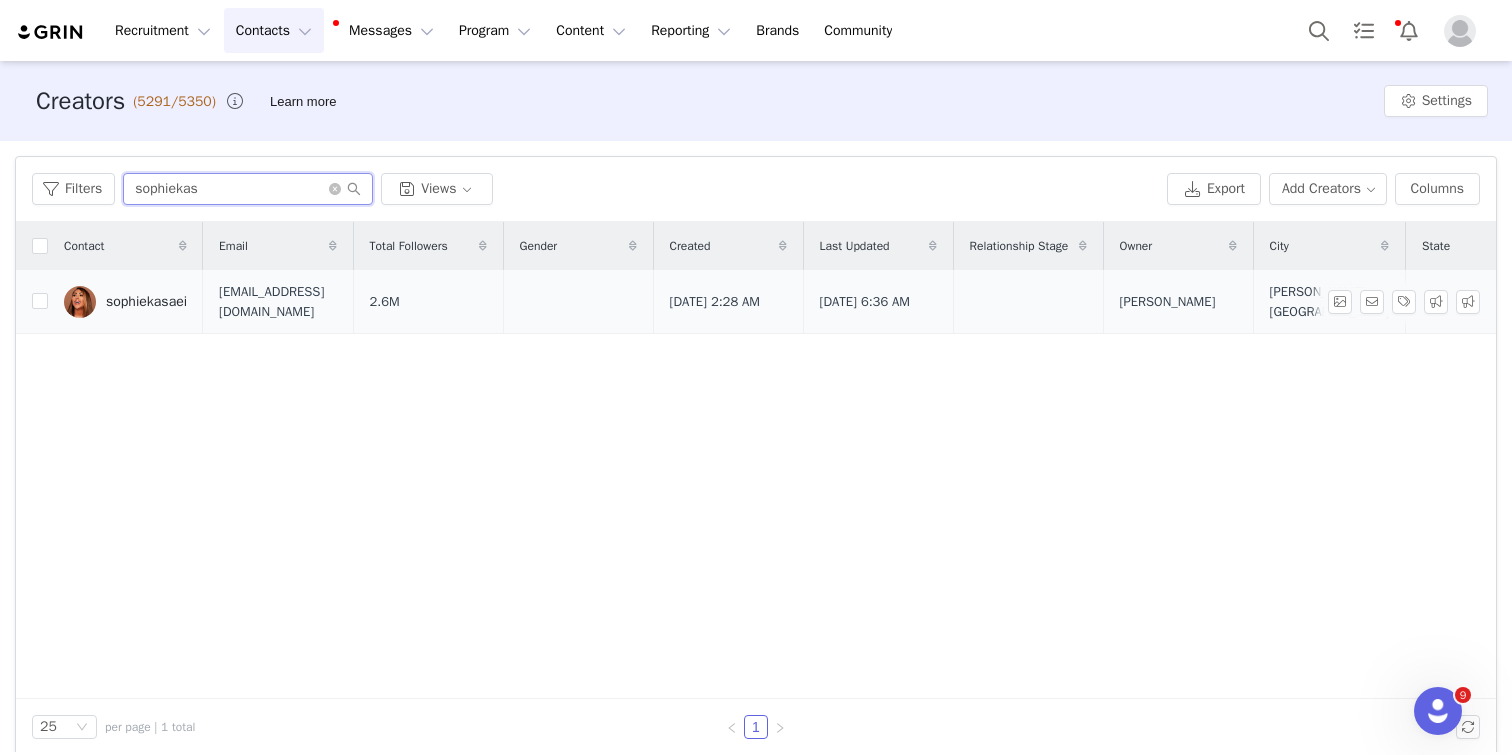 type on "sophiekas" 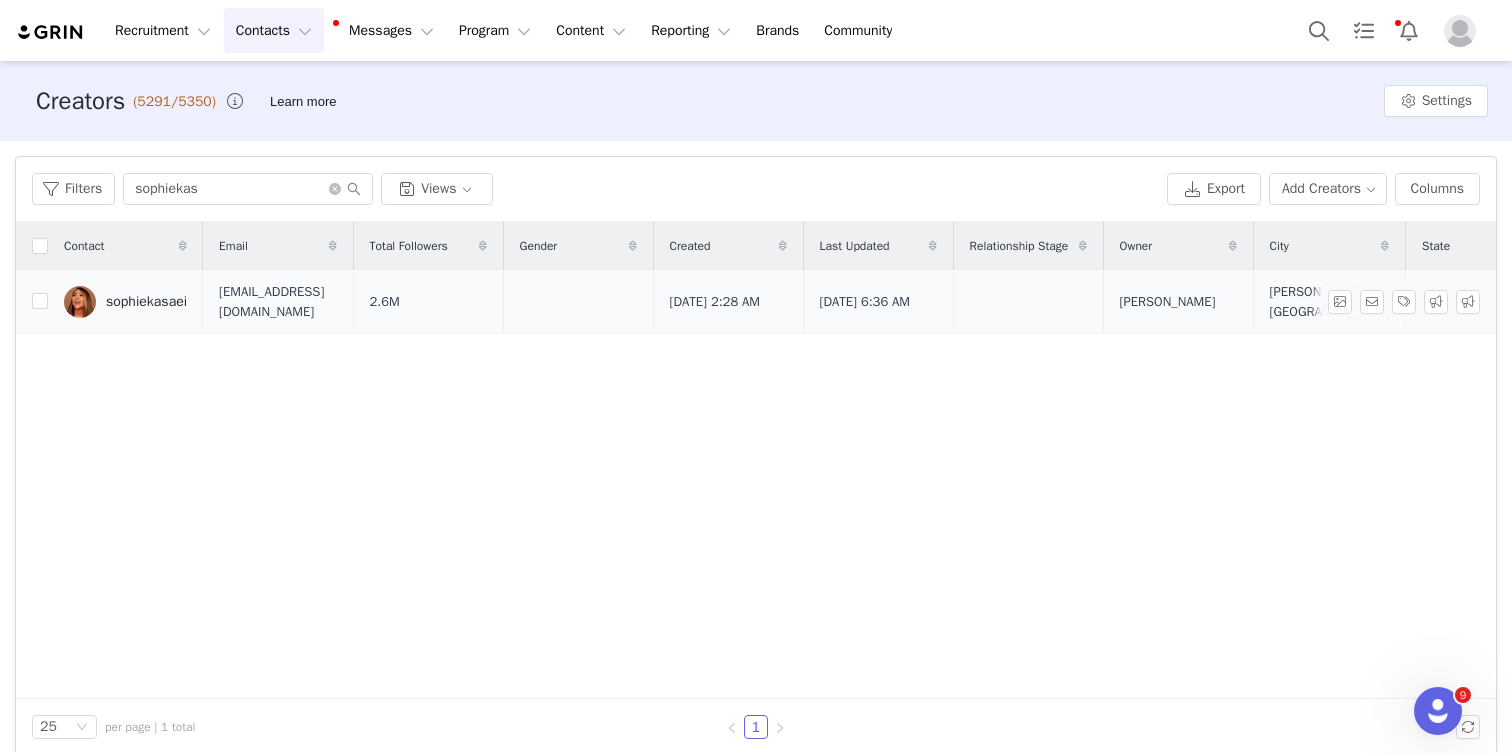click on "sophiekasaei" at bounding box center [146, 302] 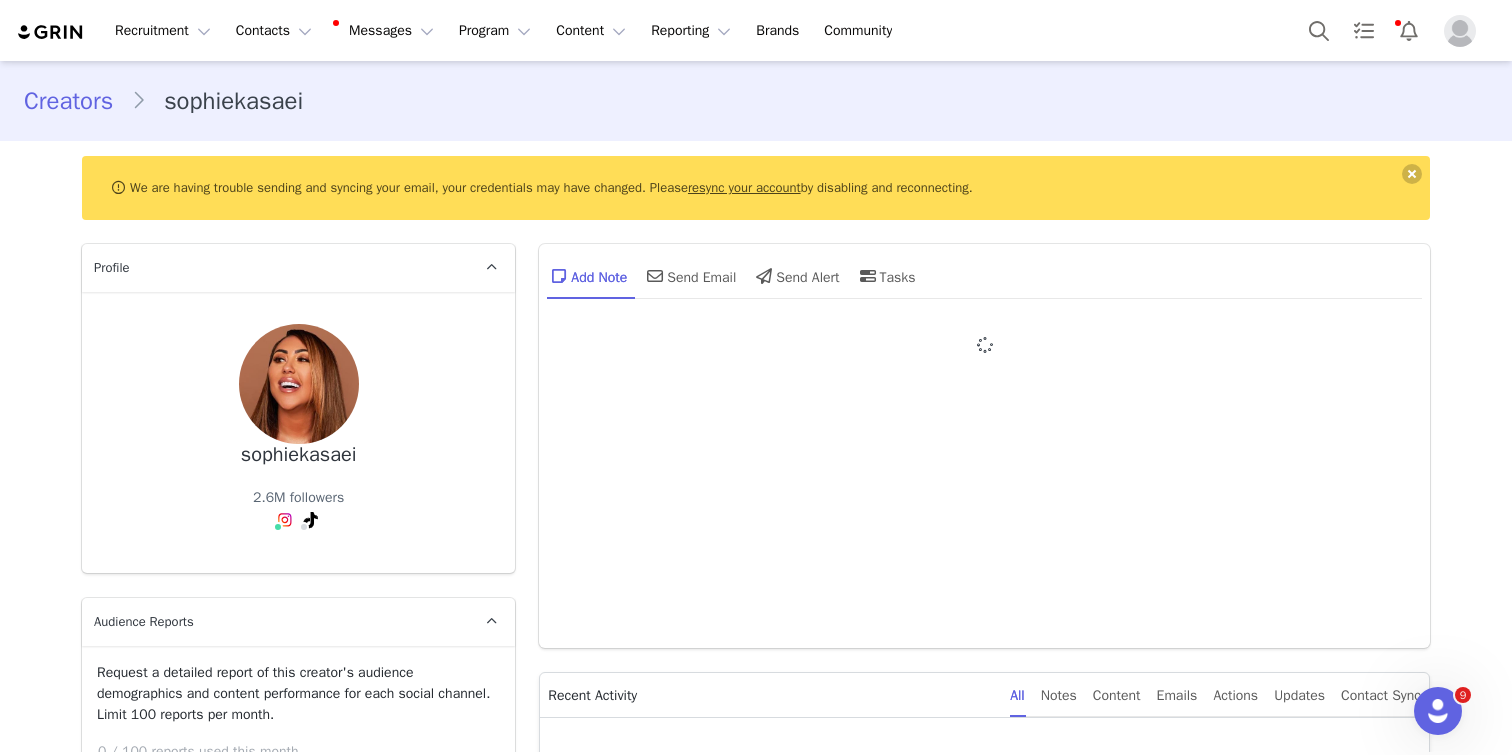 type on "+1 ([GEOGRAPHIC_DATA])" 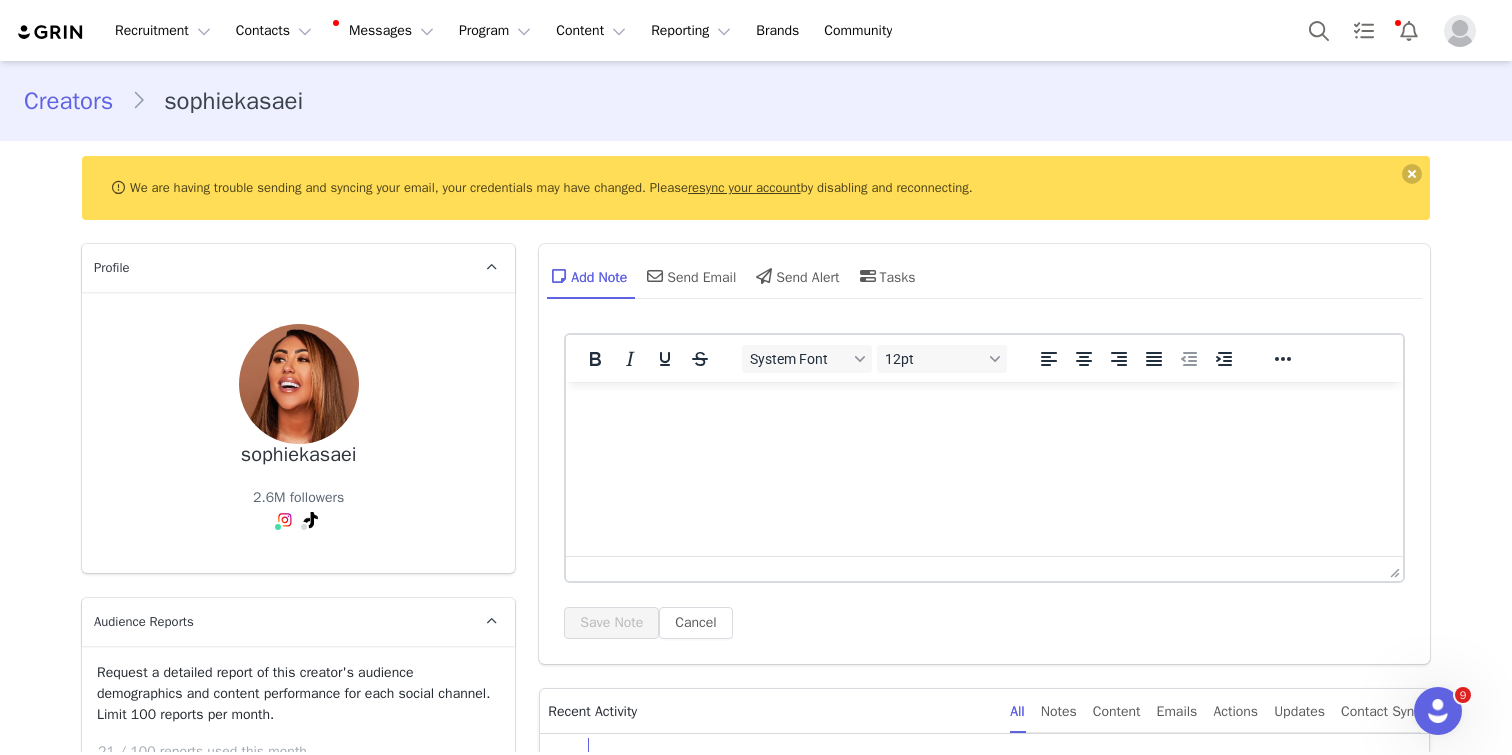 scroll, scrollTop: 0, scrollLeft: 0, axis: both 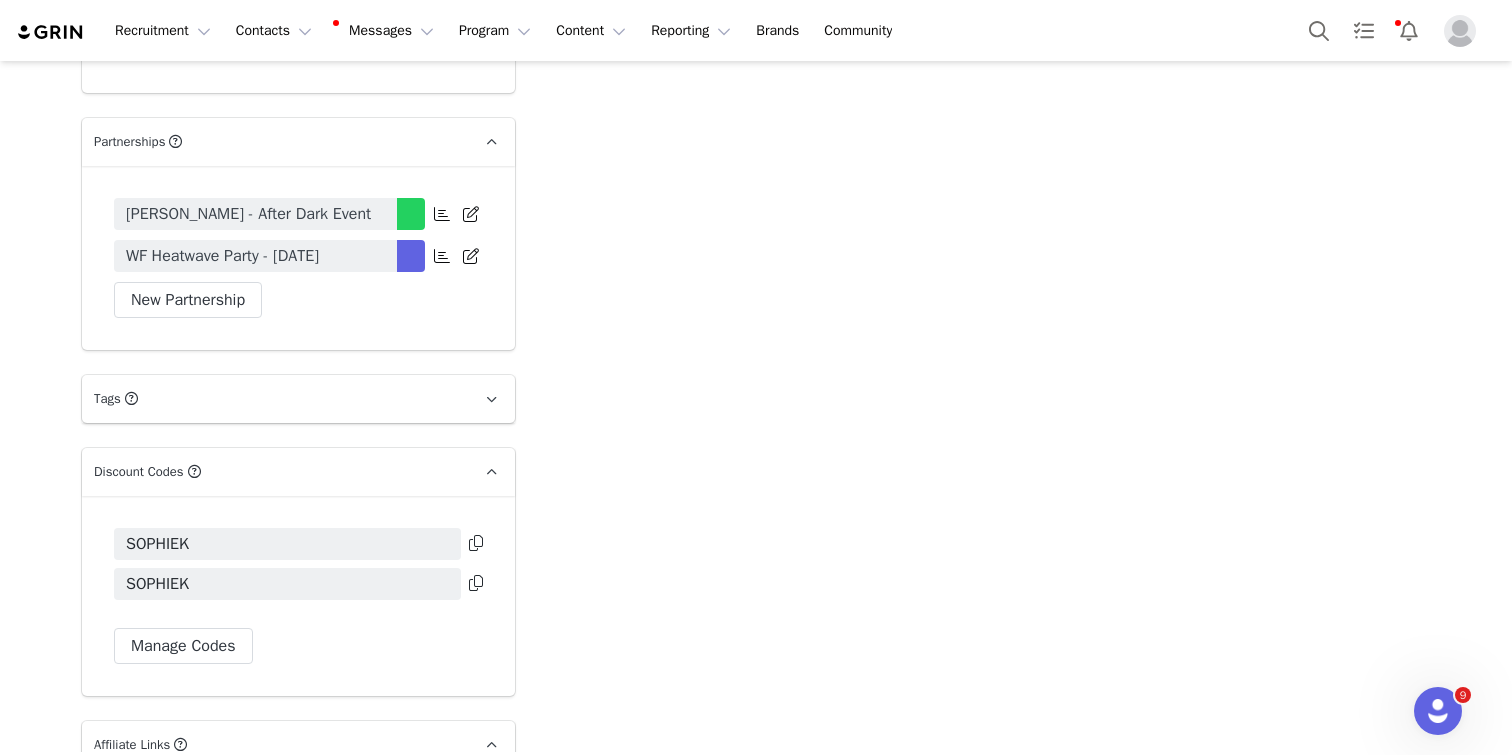 click at bounding box center (476, 543) 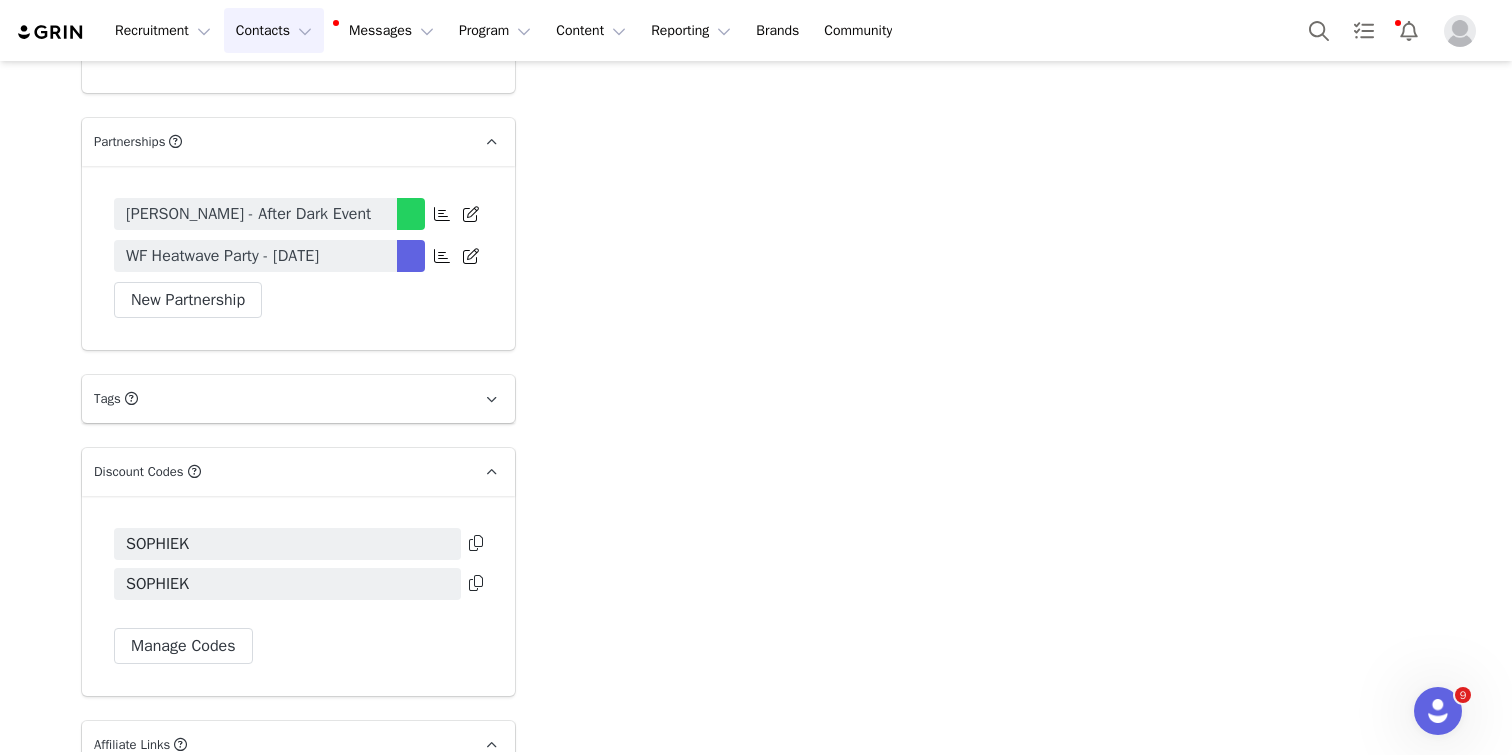 click on "Contacts Contacts" at bounding box center [274, 30] 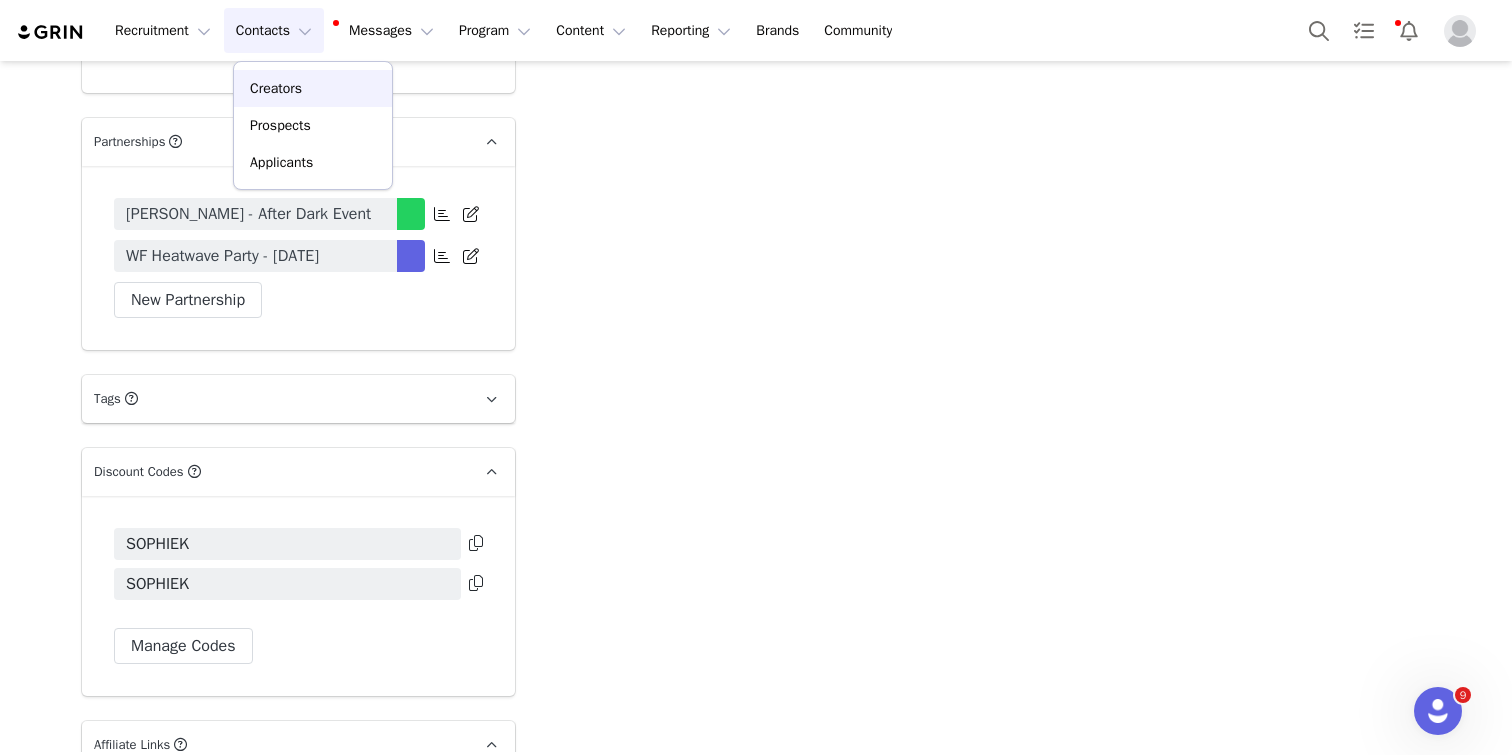 click on "Creators" at bounding box center (313, 88) 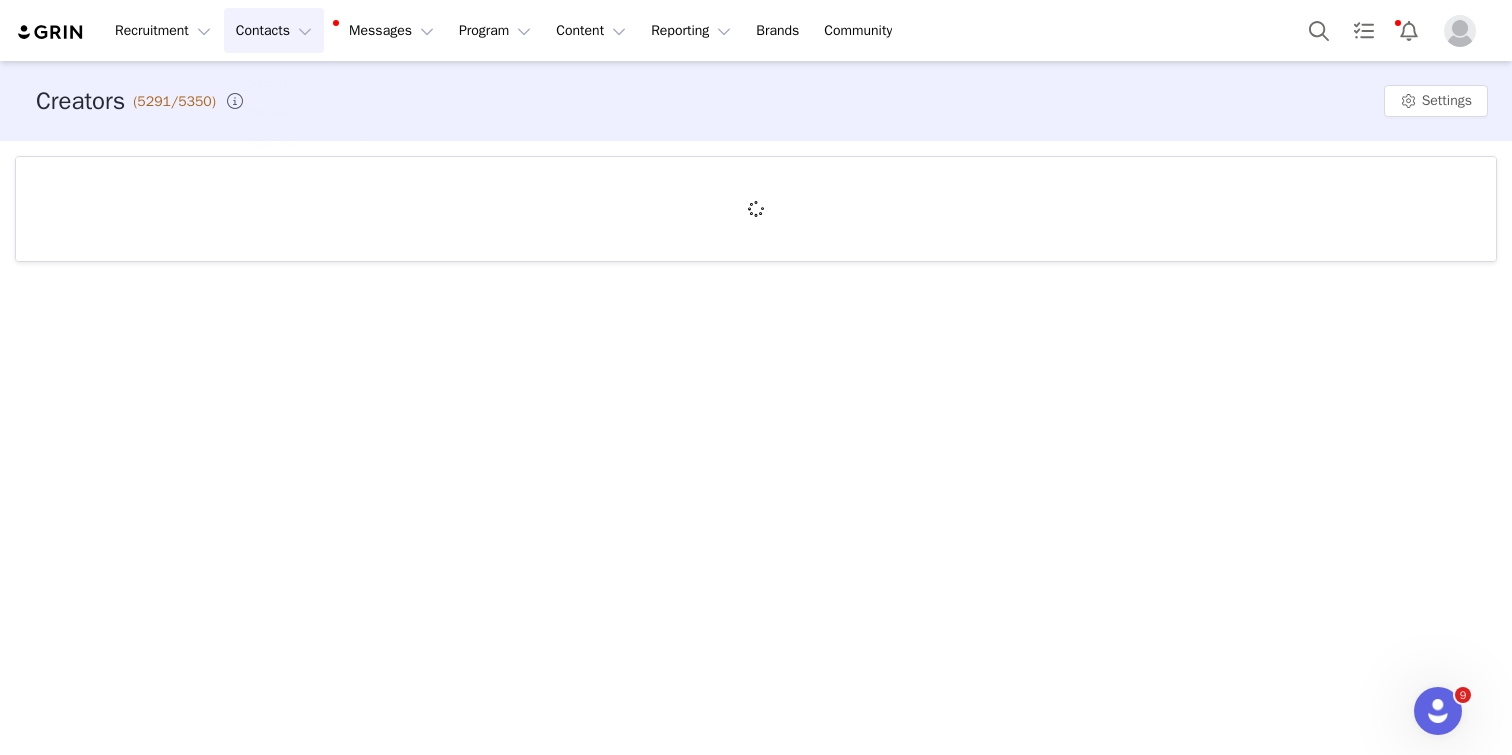 scroll, scrollTop: 0, scrollLeft: 0, axis: both 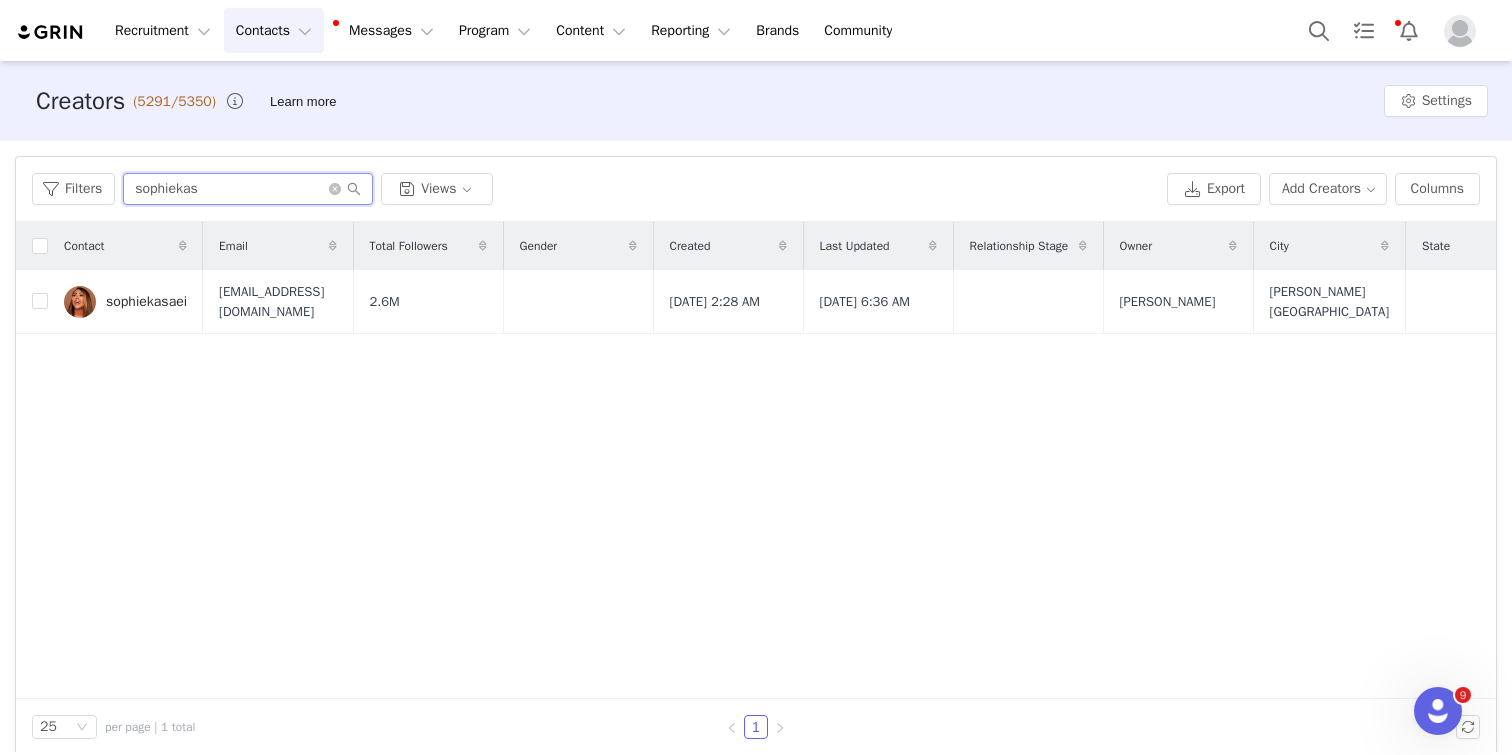 click on "sophiekas" at bounding box center (248, 189) 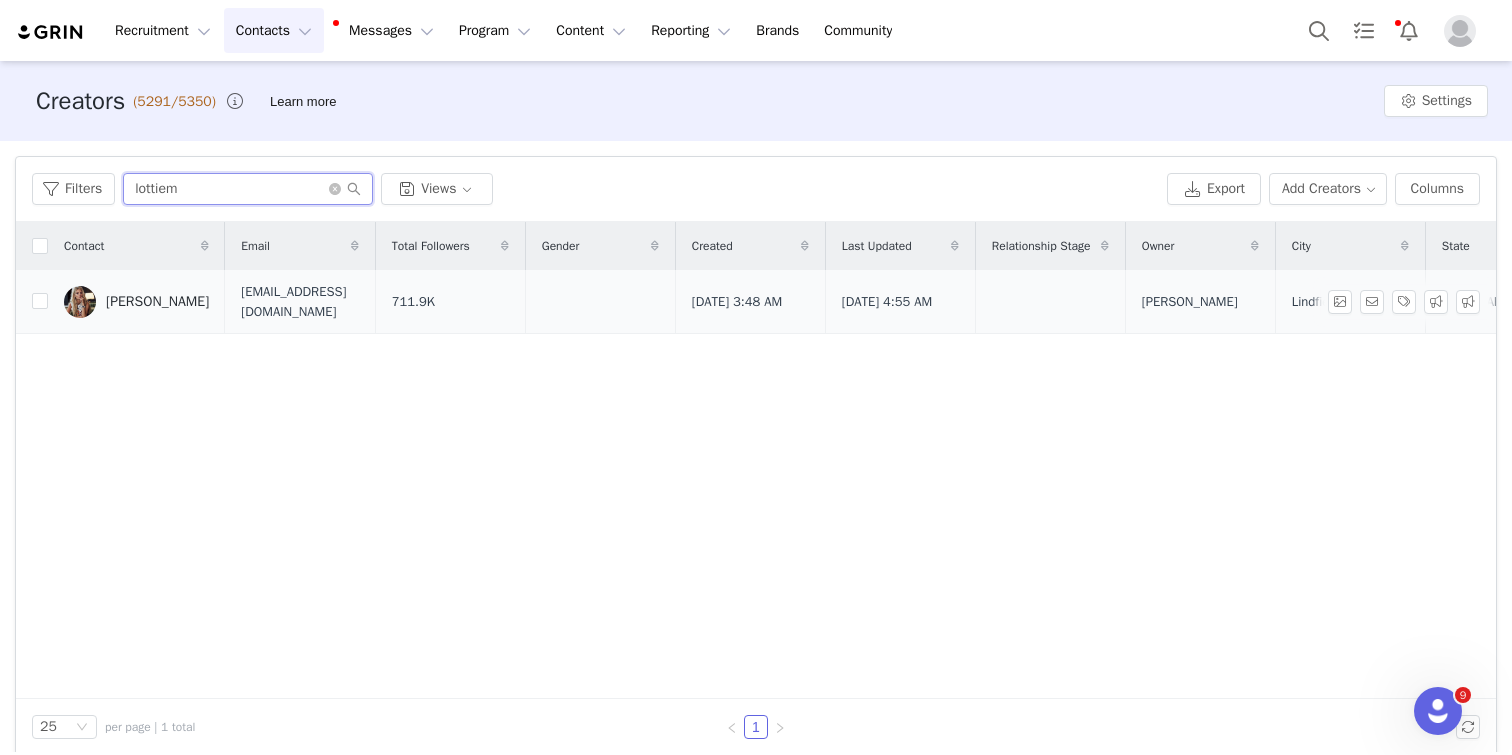 type on "lottiem" 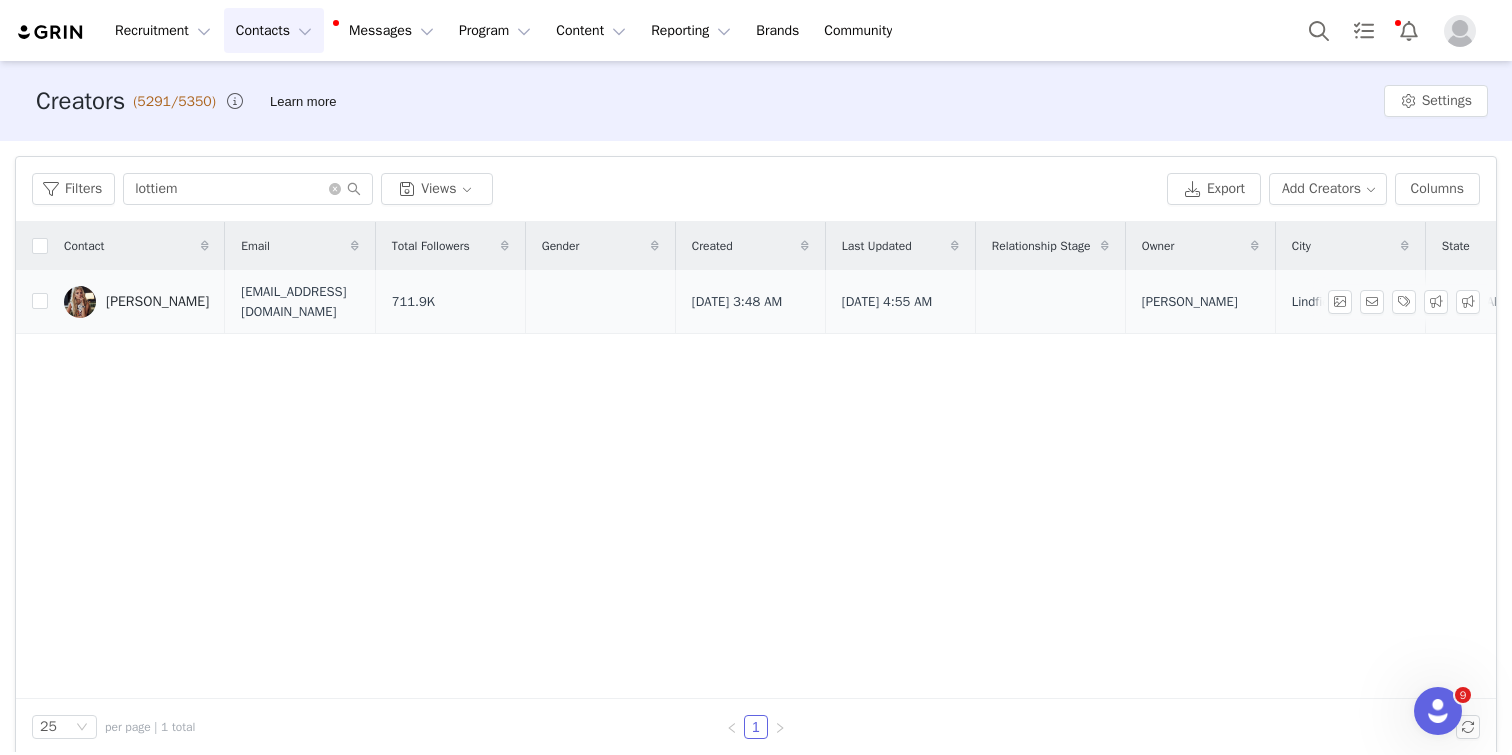 click on "[PERSON_NAME]" at bounding box center [157, 302] 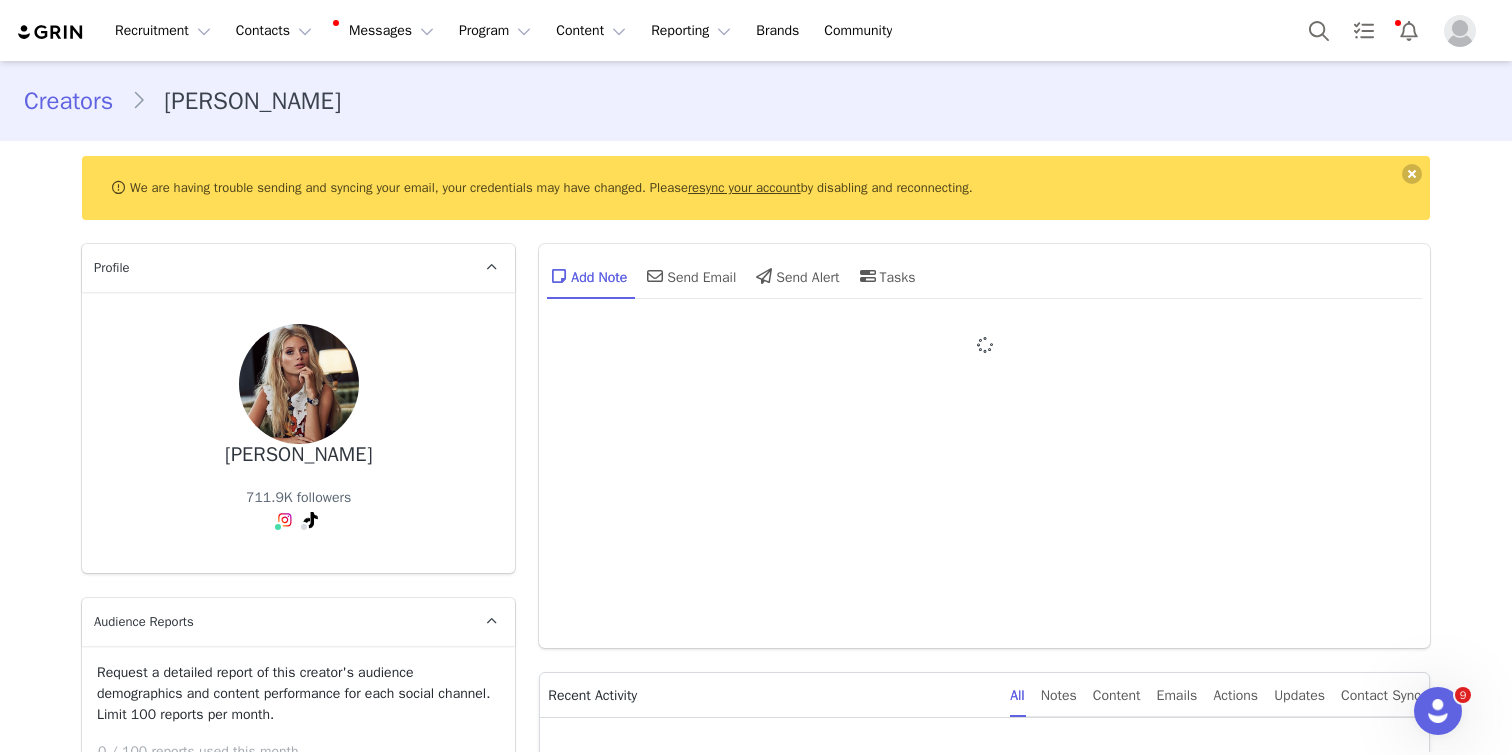 type on "+44 ([GEOGRAPHIC_DATA])" 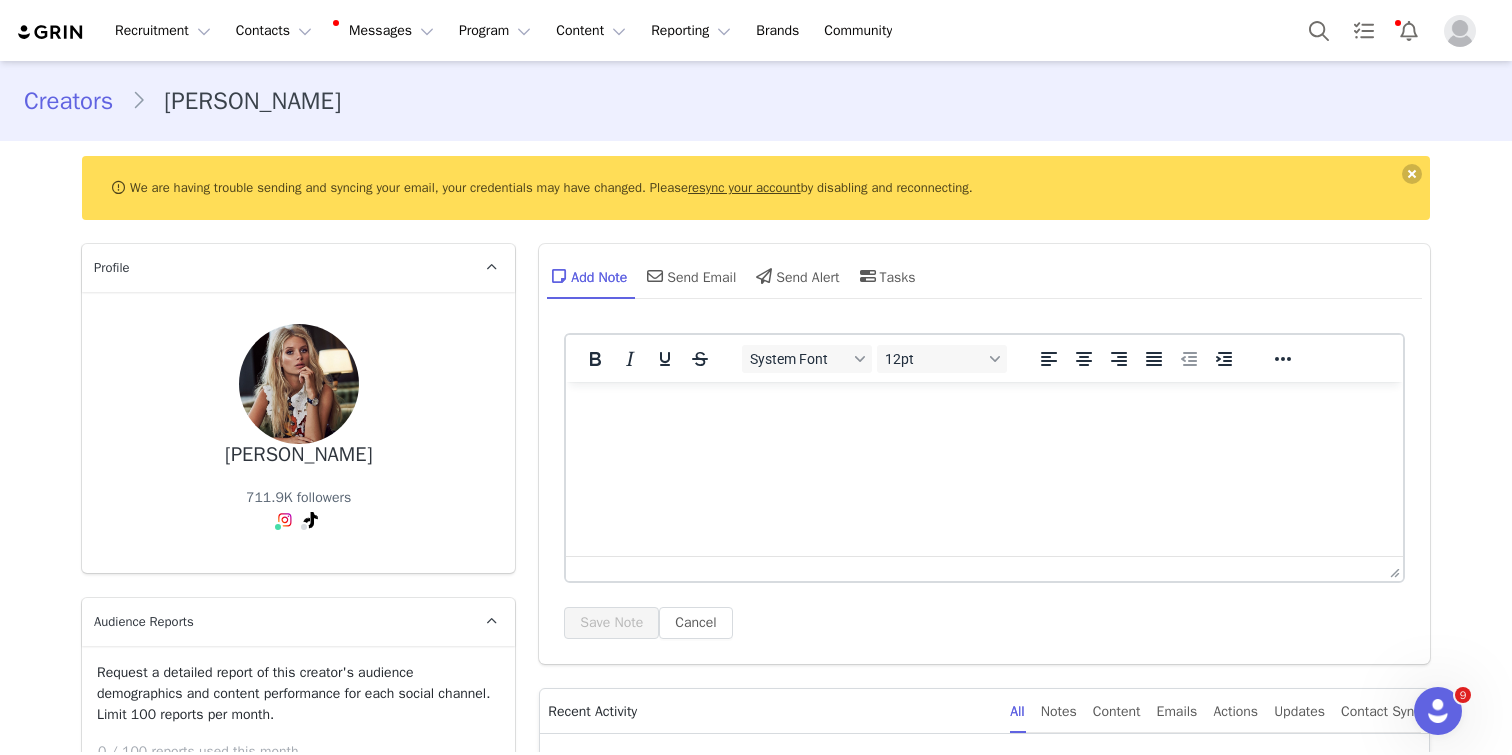 scroll, scrollTop: 0, scrollLeft: 0, axis: both 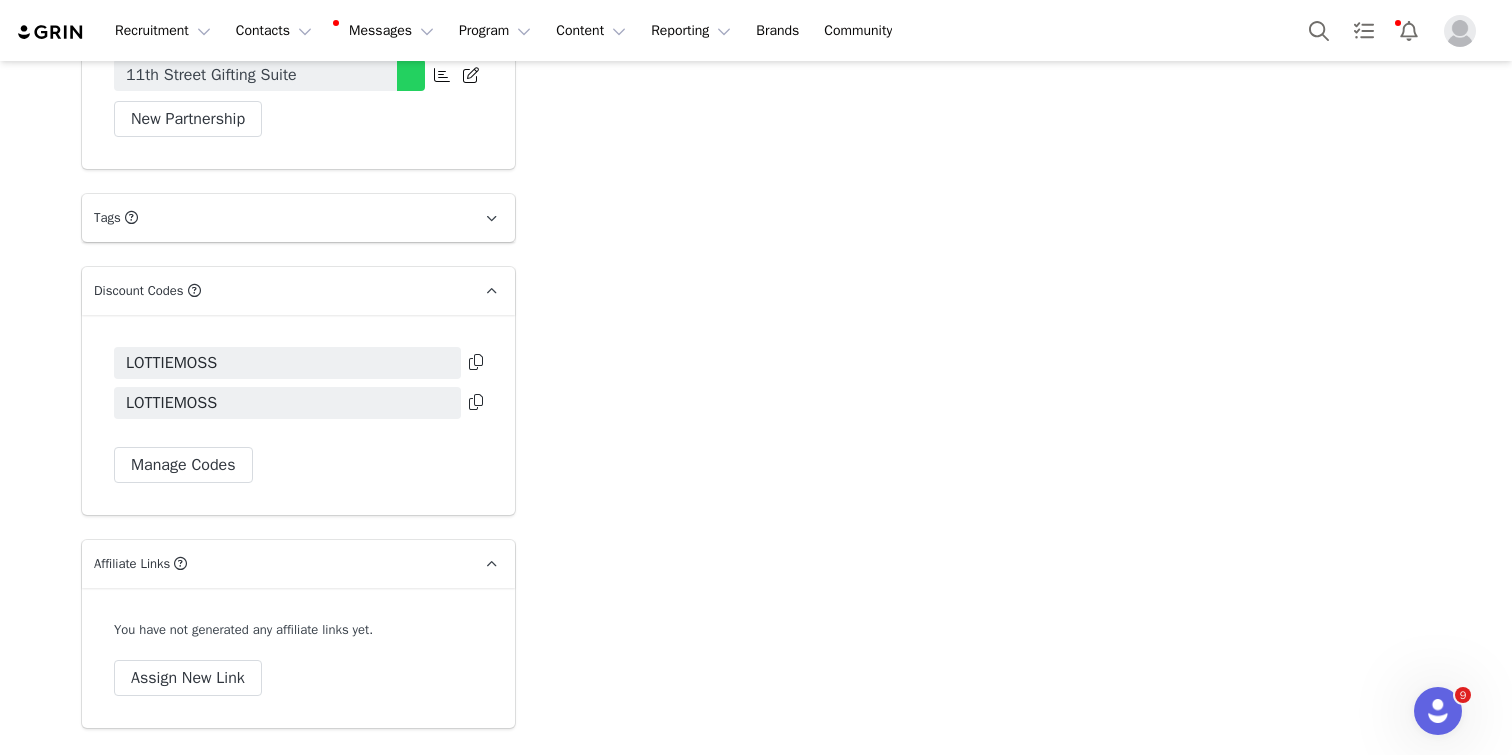 click at bounding box center (476, 362) 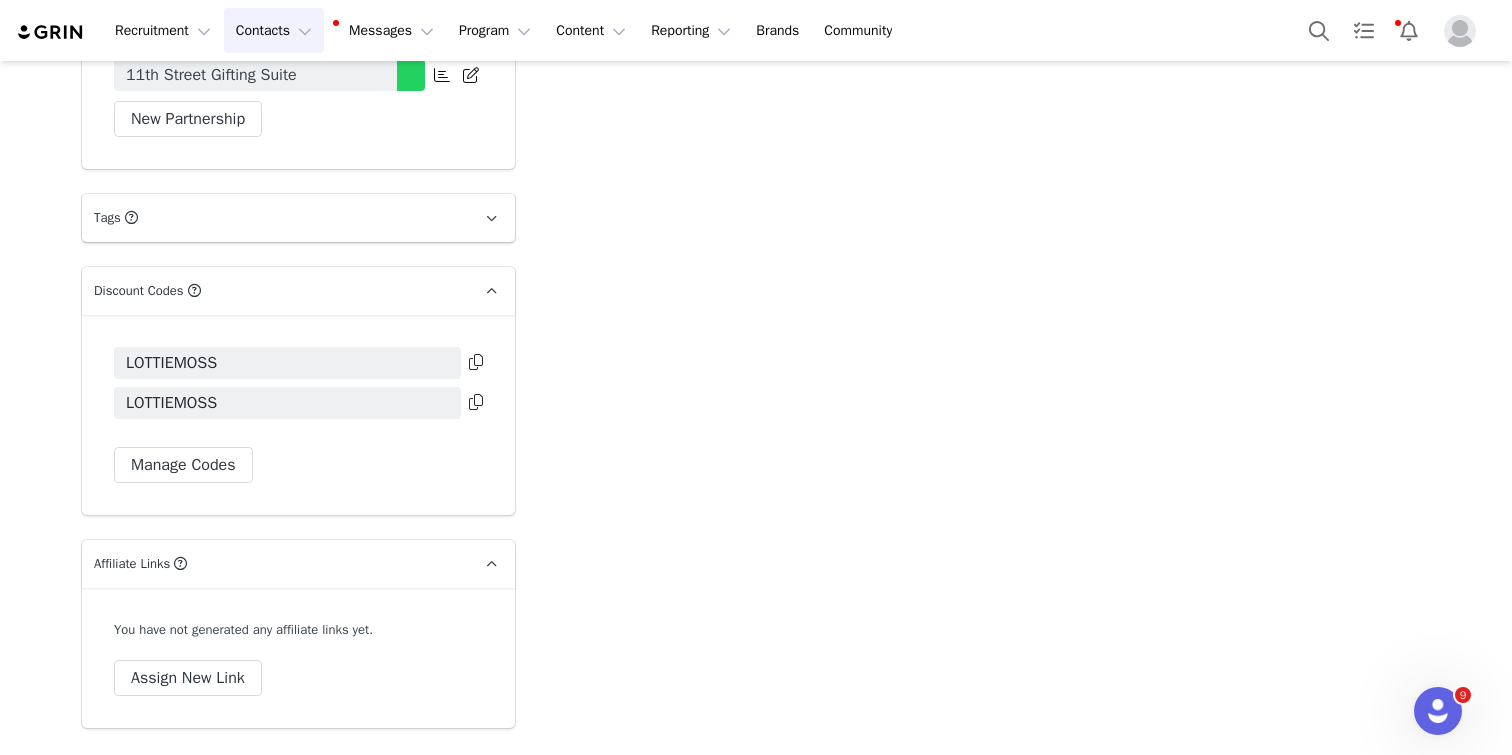 click on "Contacts Contacts" at bounding box center (274, 30) 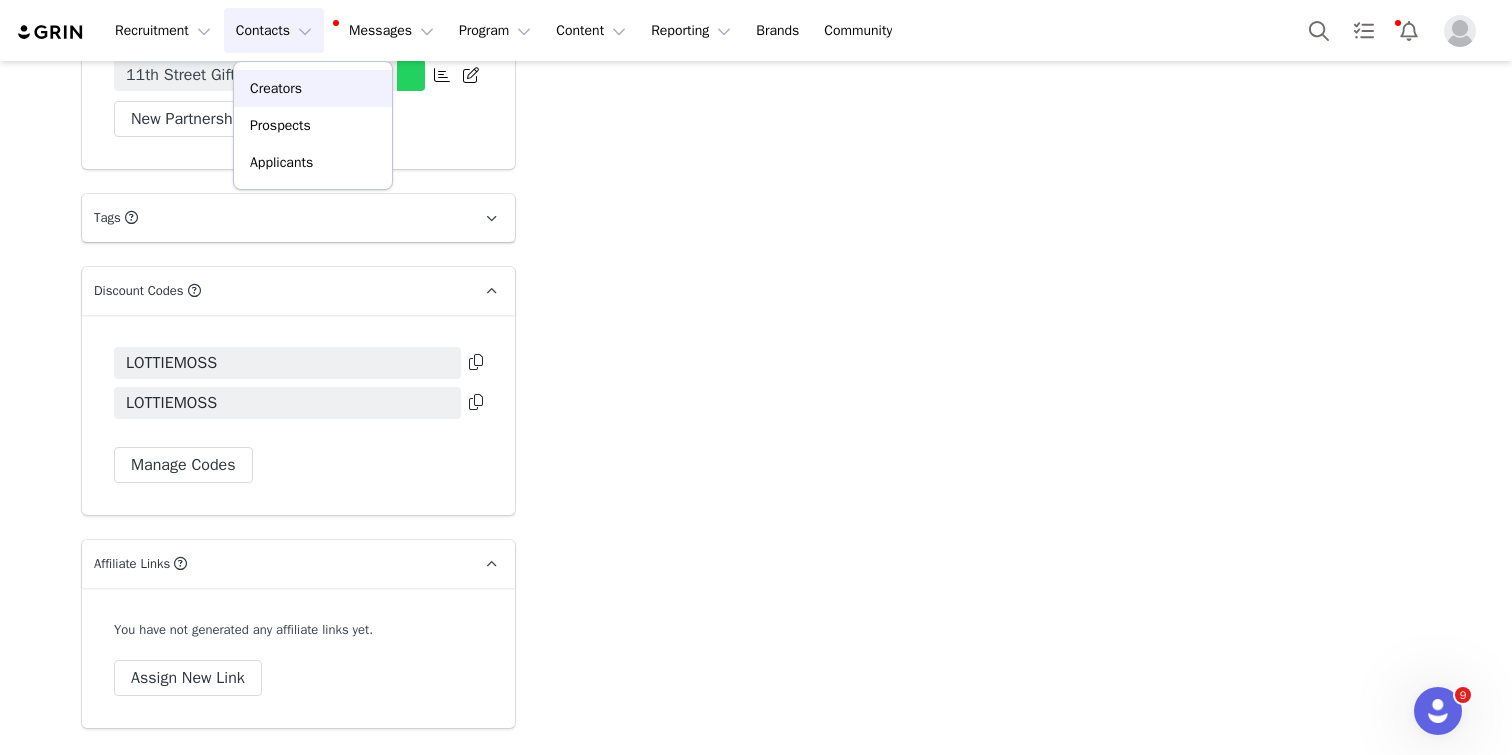 click on "Creators" at bounding box center (313, 88) 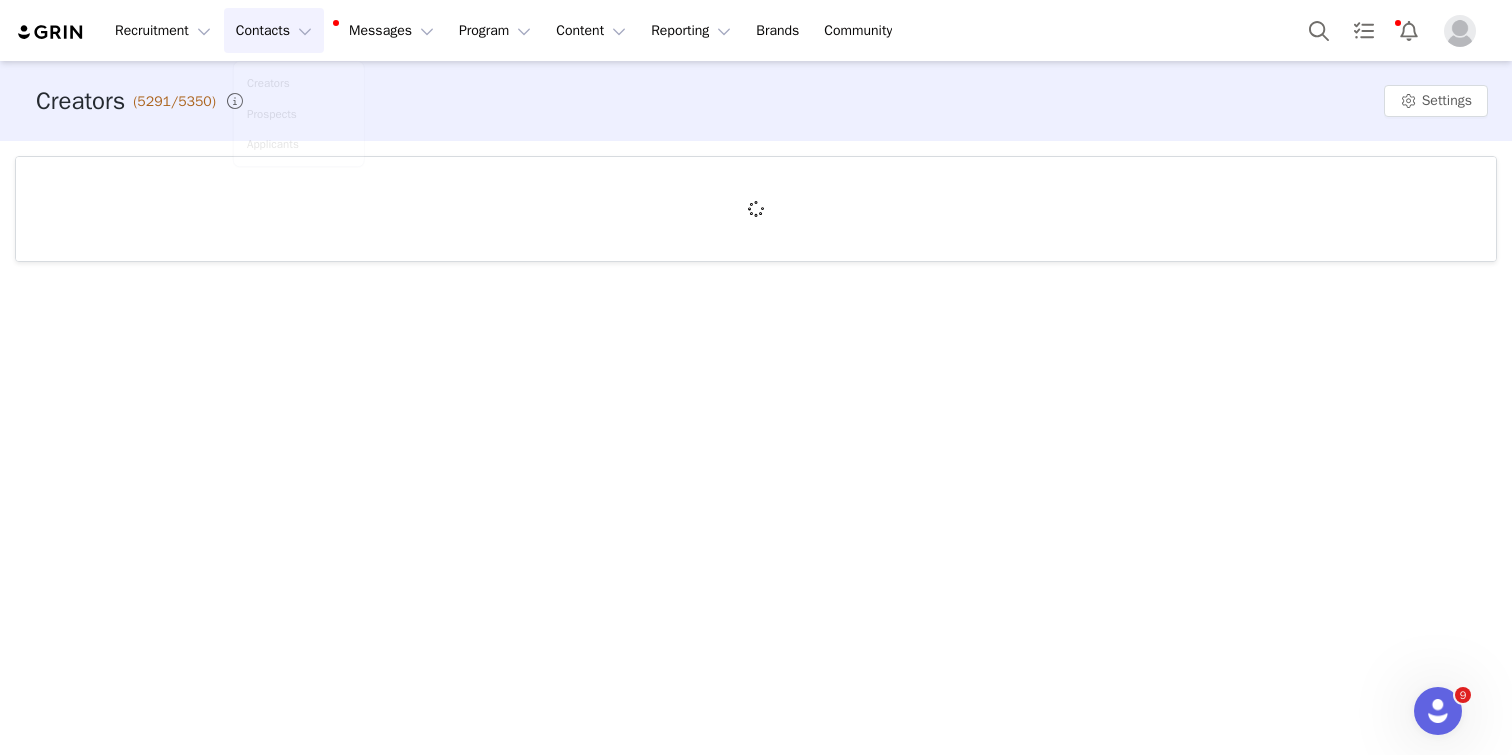 scroll, scrollTop: 0, scrollLeft: 0, axis: both 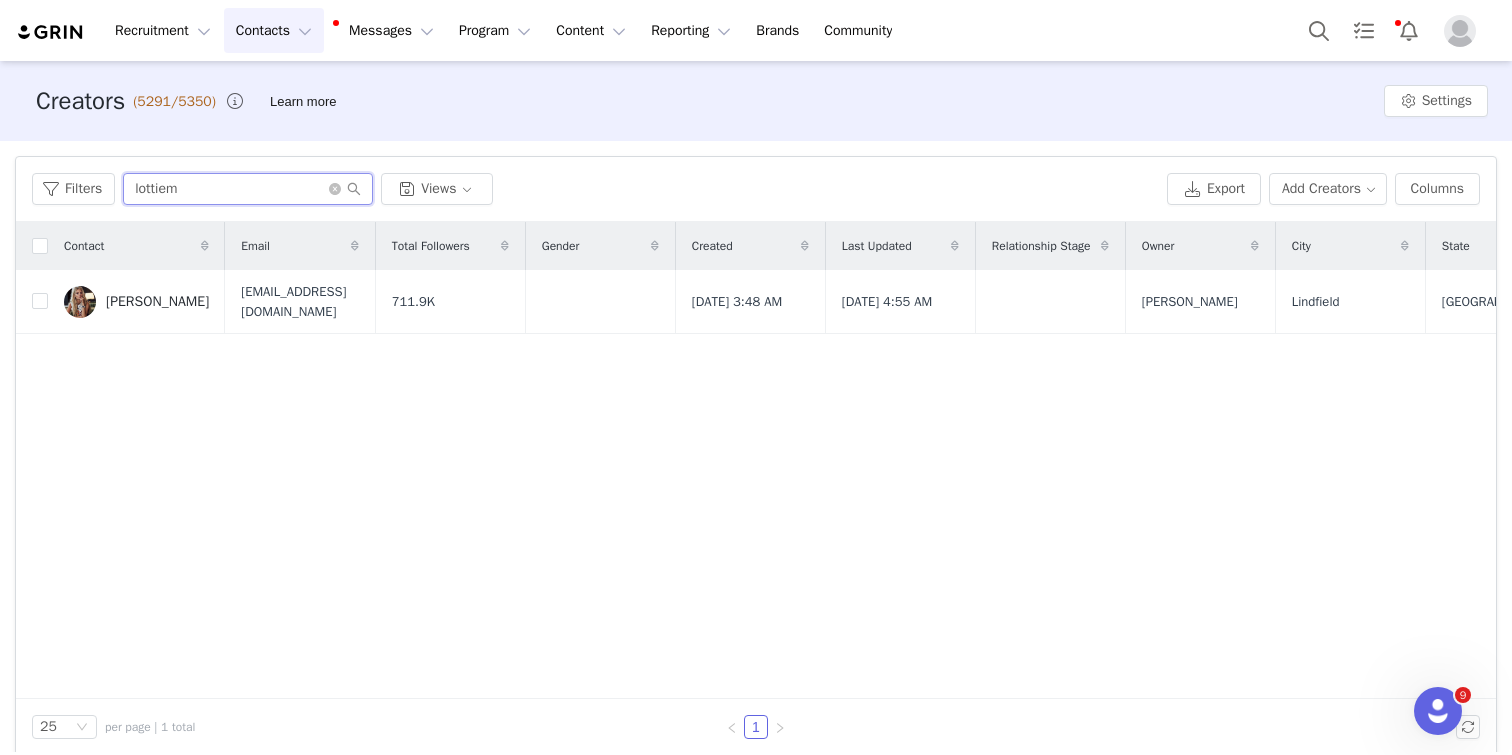 click on "lottiem" at bounding box center (248, 189) 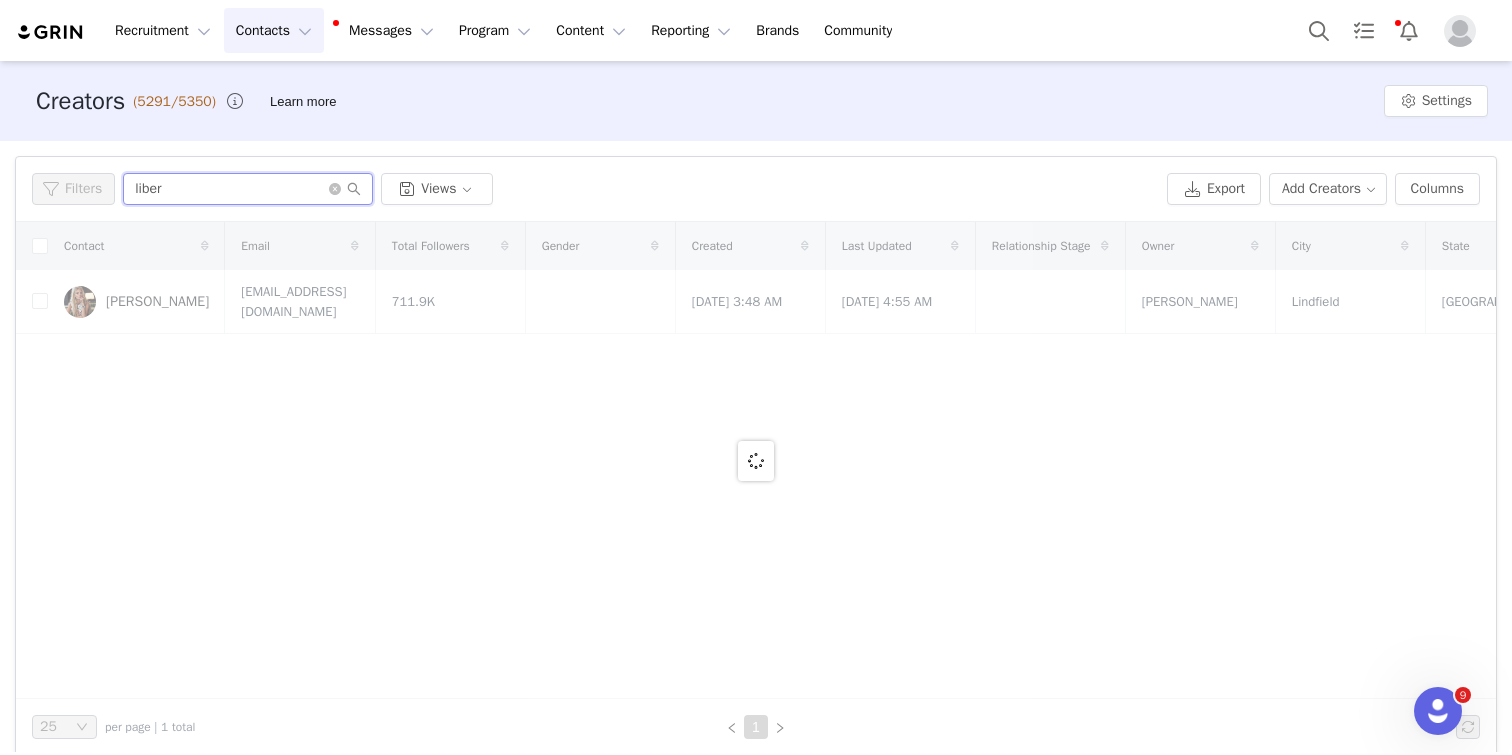 type on "liber" 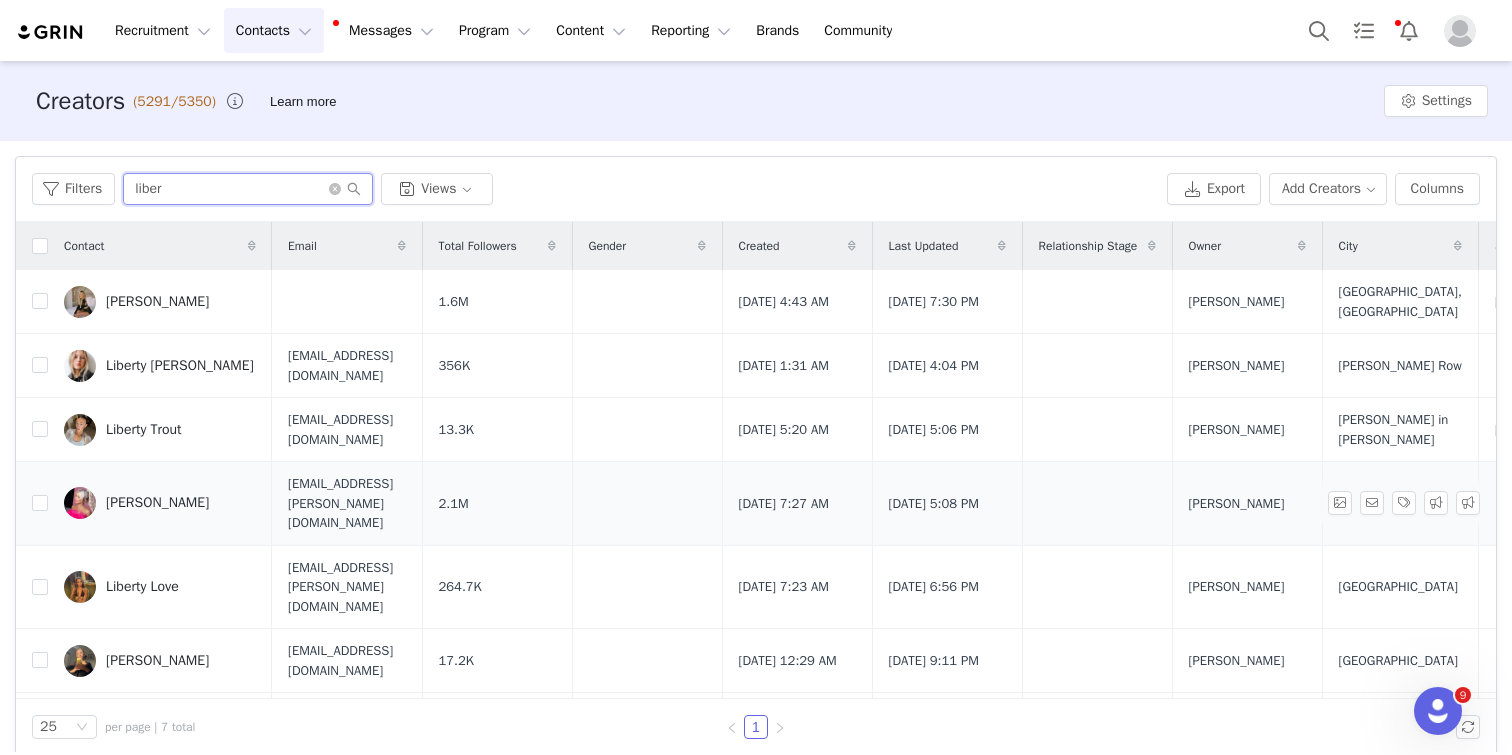 scroll, scrollTop: 19, scrollLeft: 0, axis: vertical 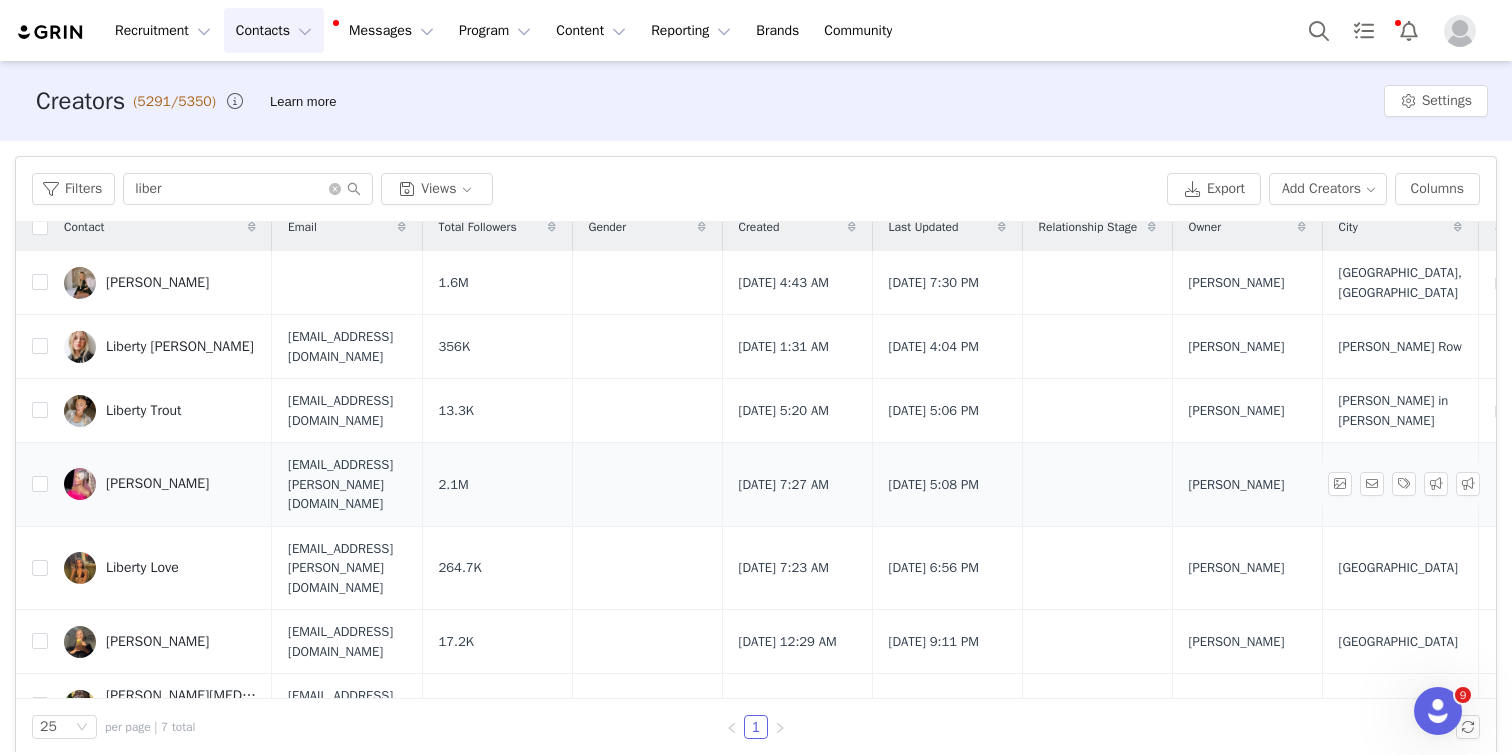click on "[PERSON_NAME]" at bounding box center [160, 484] 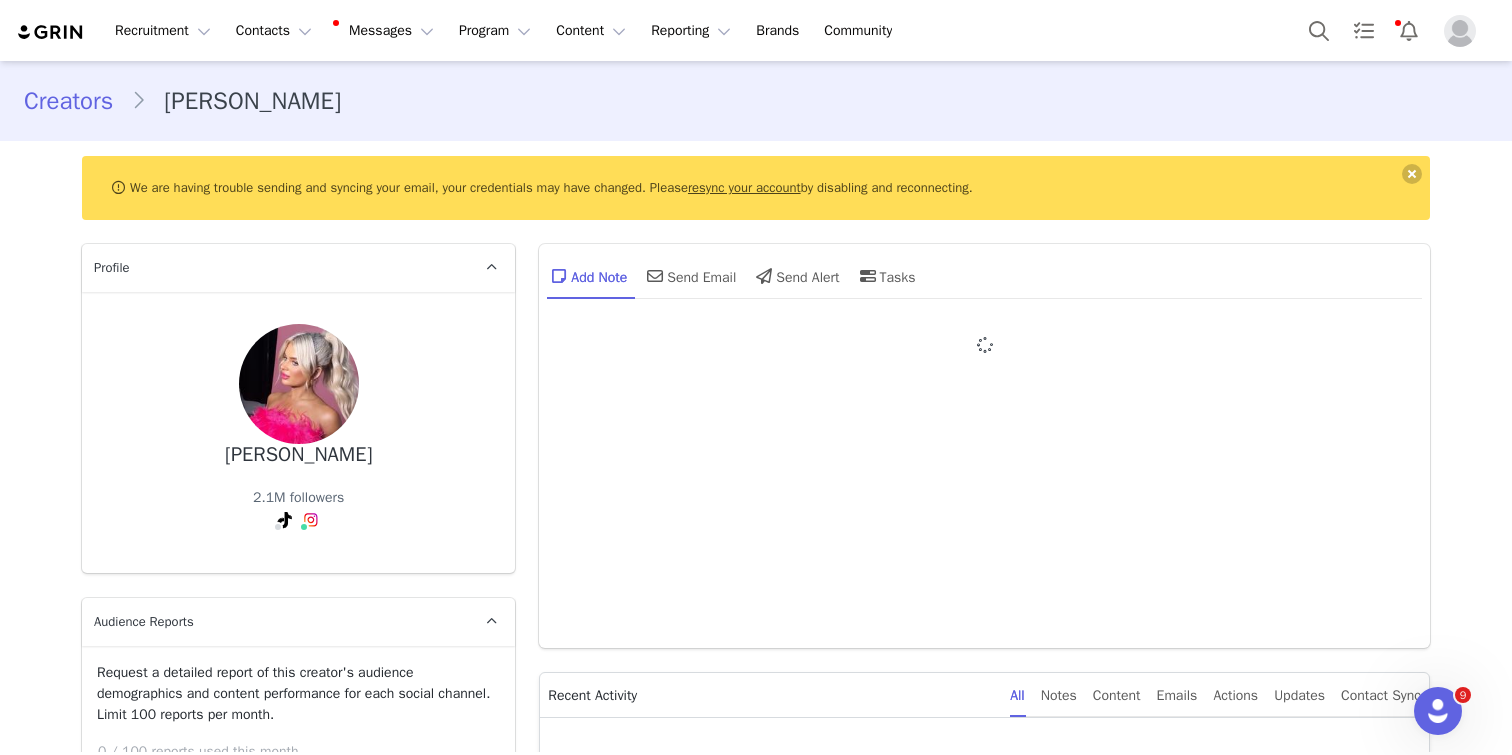 type on "+44 ([GEOGRAPHIC_DATA])" 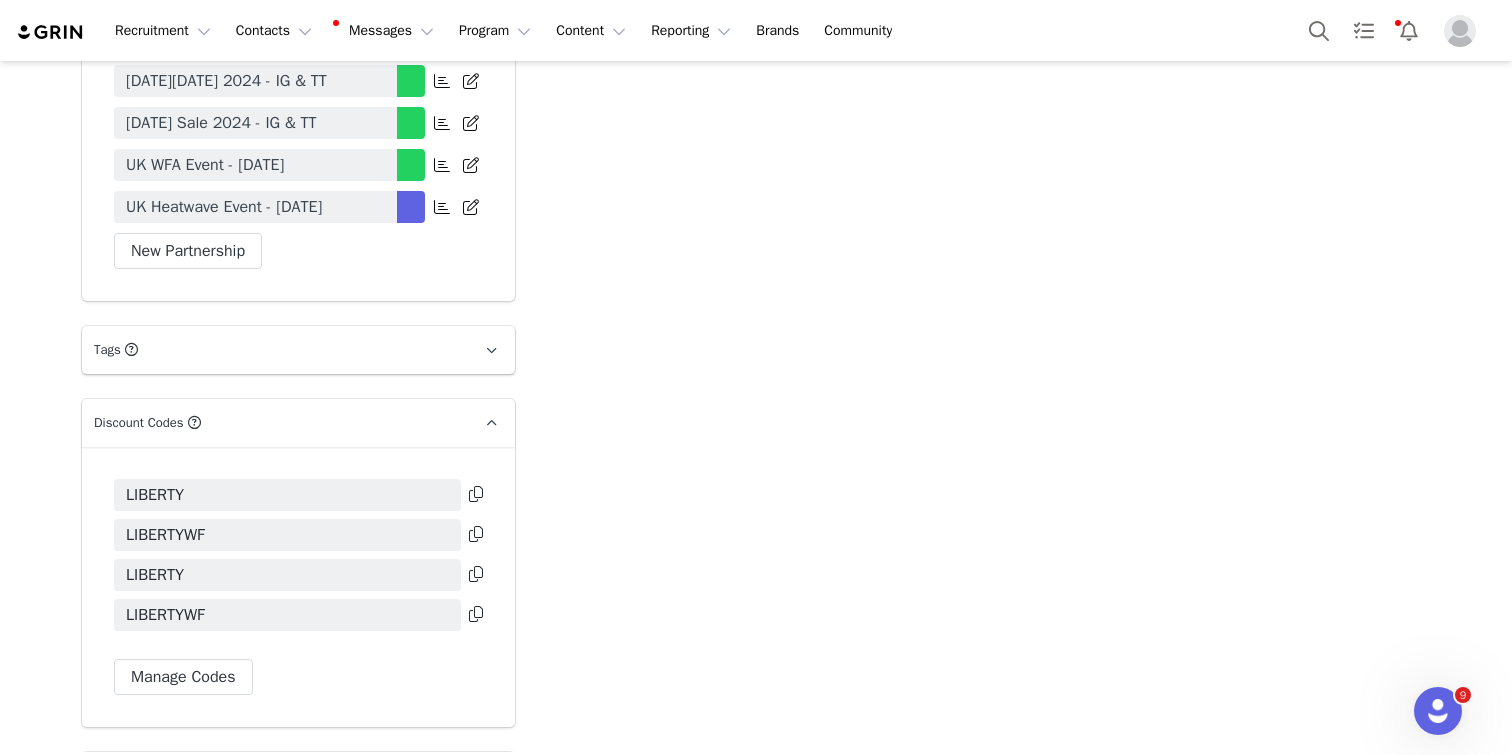 scroll, scrollTop: 4356, scrollLeft: 0, axis: vertical 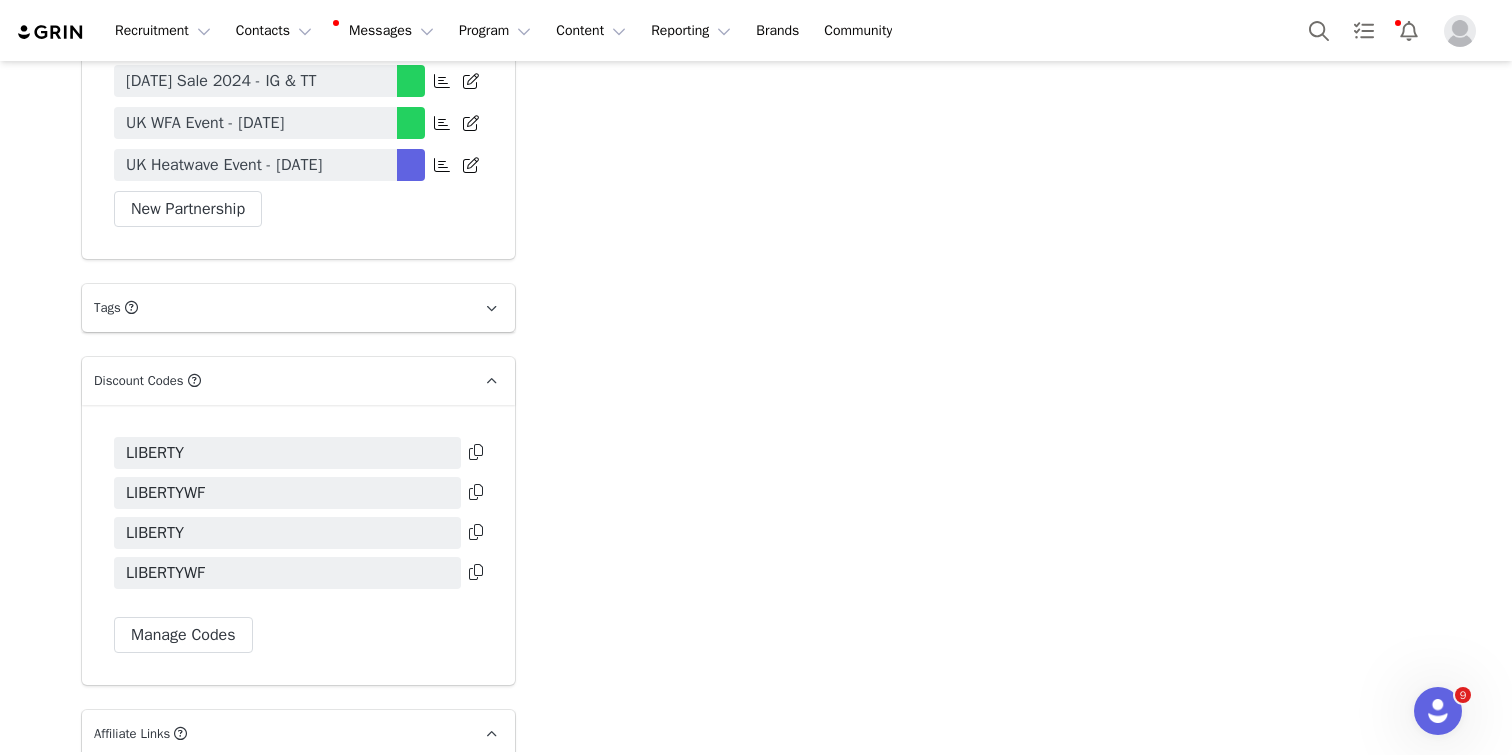 click at bounding box center (476, 452) 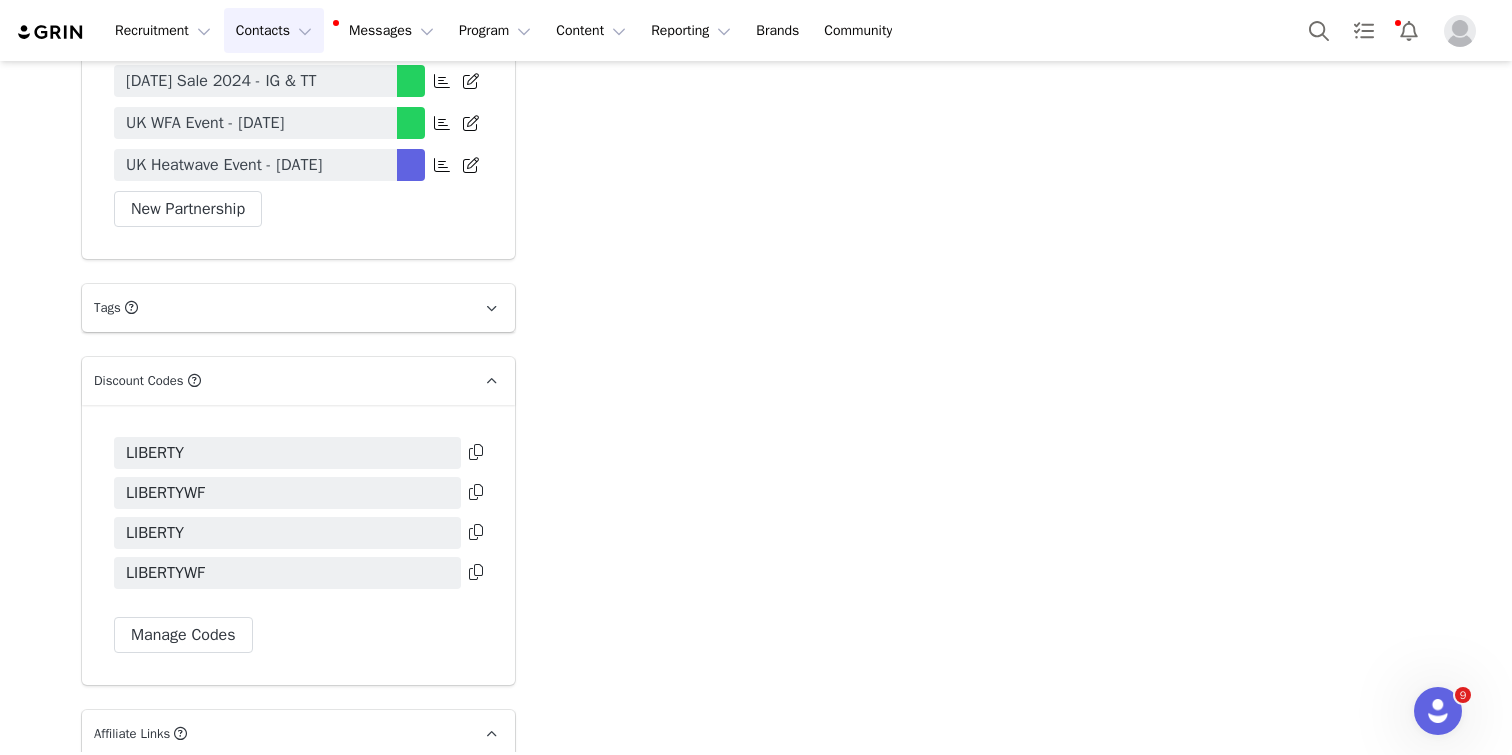 click on "Contacts Contacts" at bounding box center (274, 30) 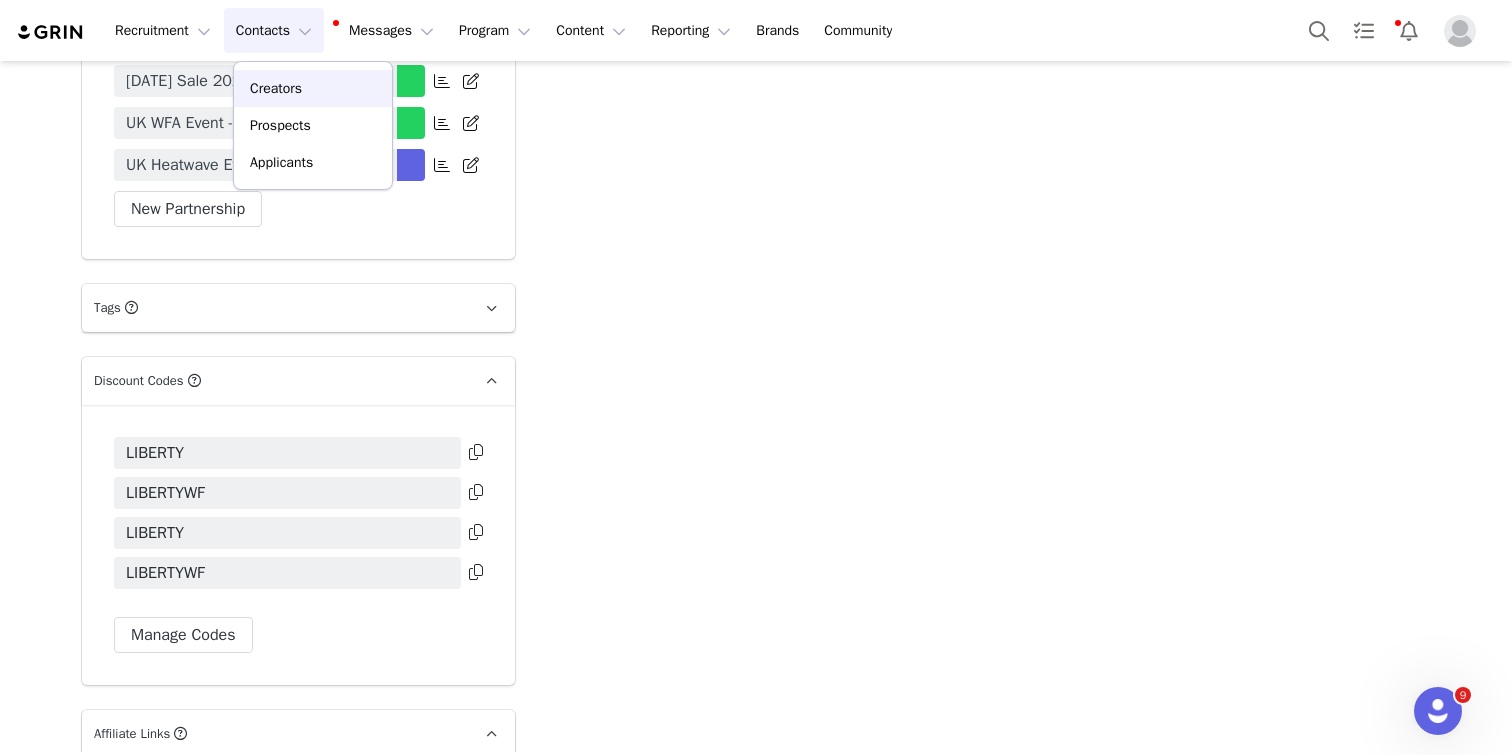 click on "Creators" at bounding box center (276, 88) 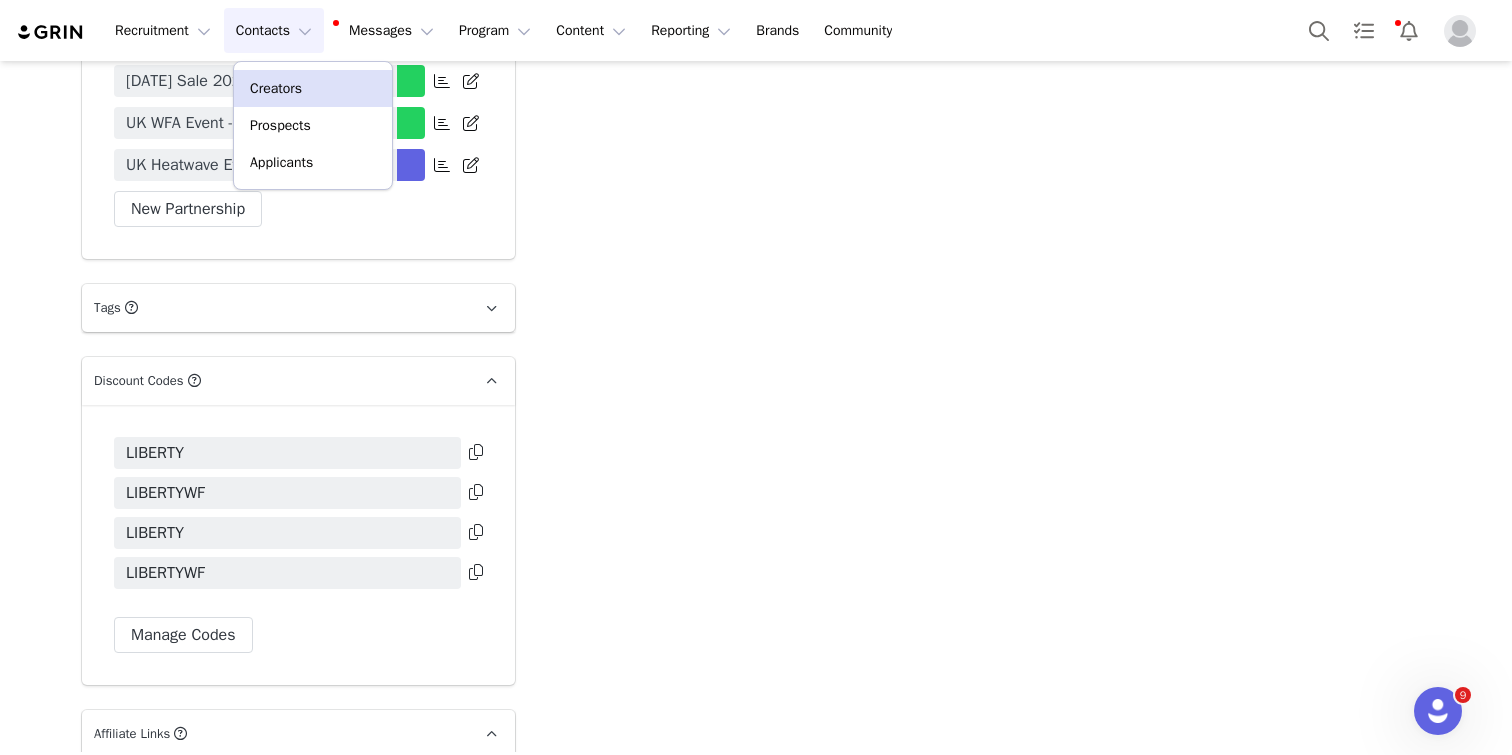 scroll, scrollTop: 0, scrollLeft: 0, axis: both 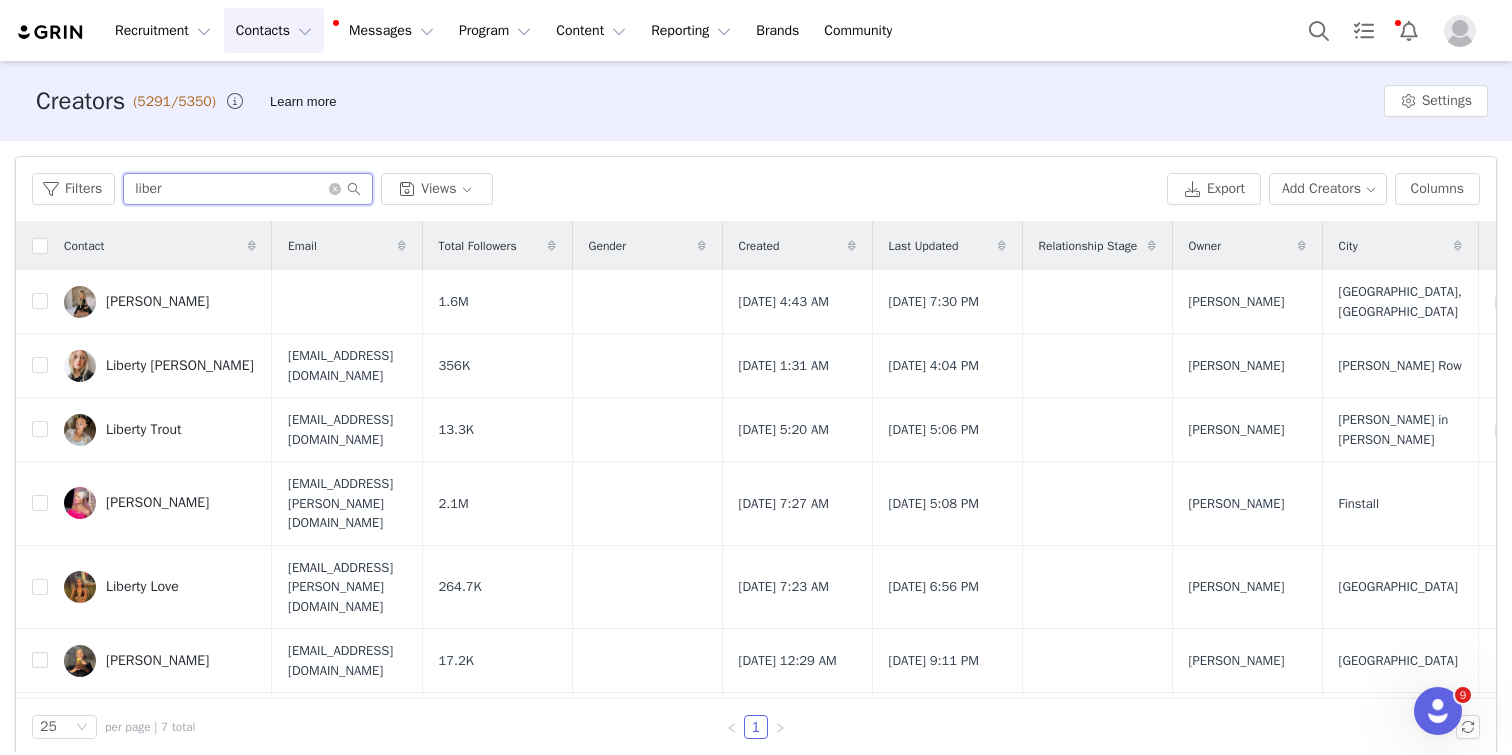 click on "liber" at bounding box center [248, 189] 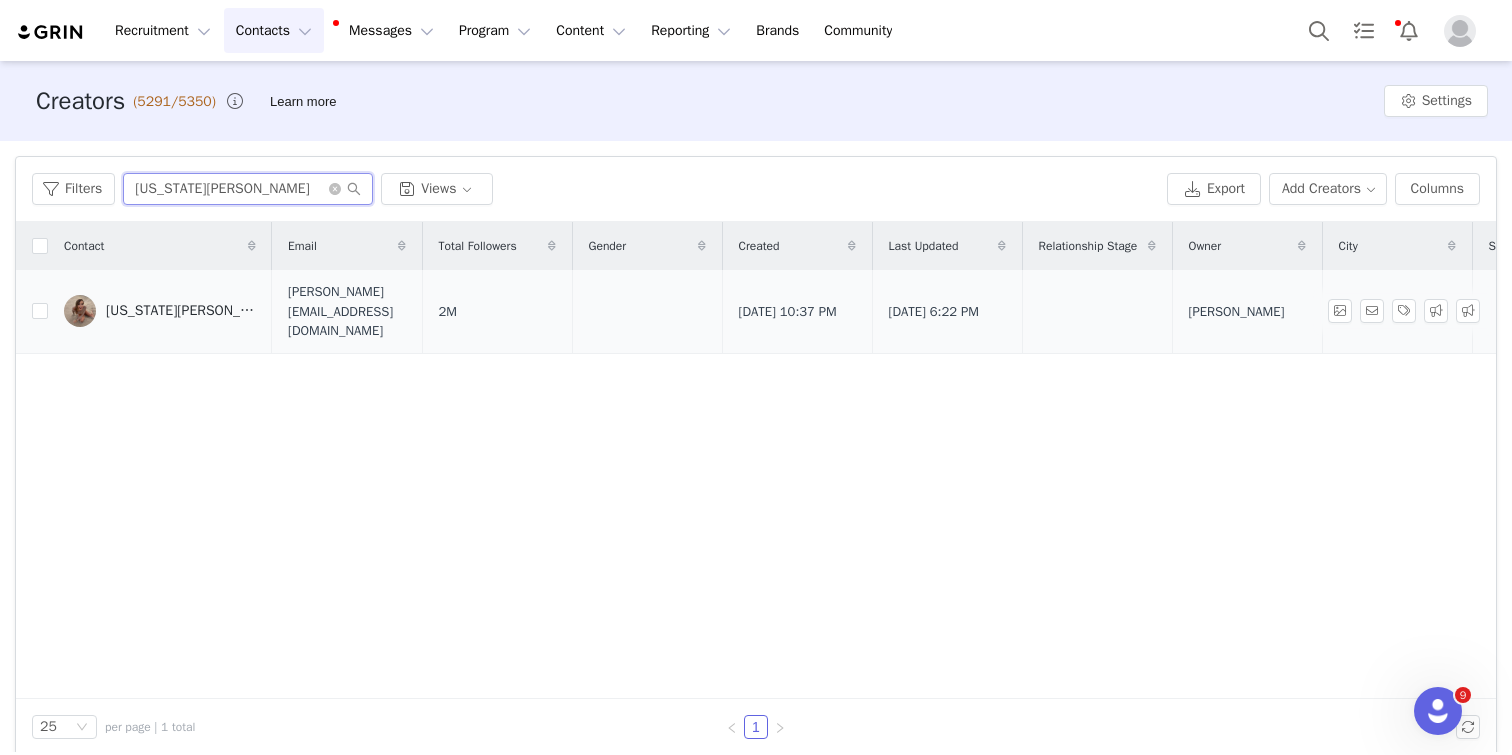 type on "[US_STATE][PERSON_NAME]" 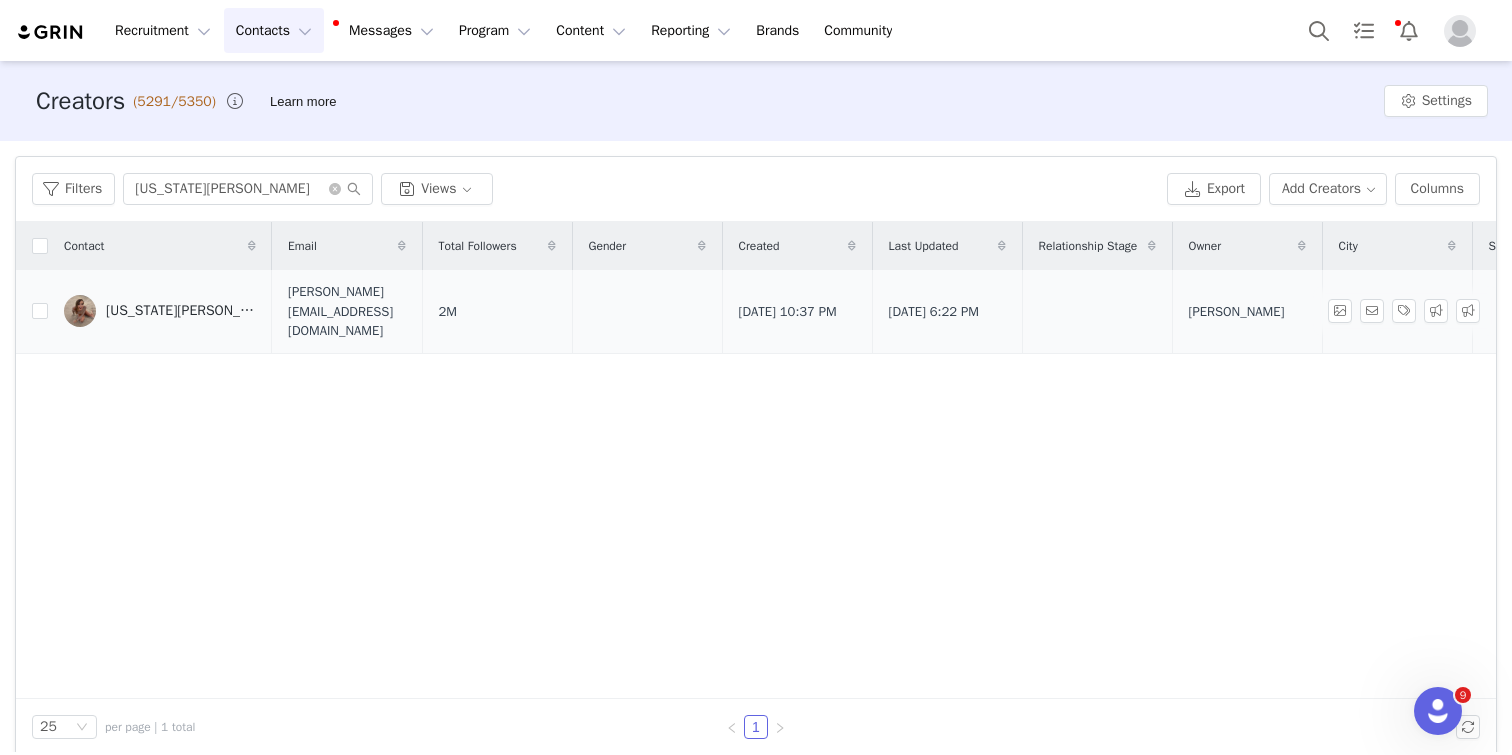 click on "[US_STATE][PERSON_NAME]" at bounding box center (181, 311) 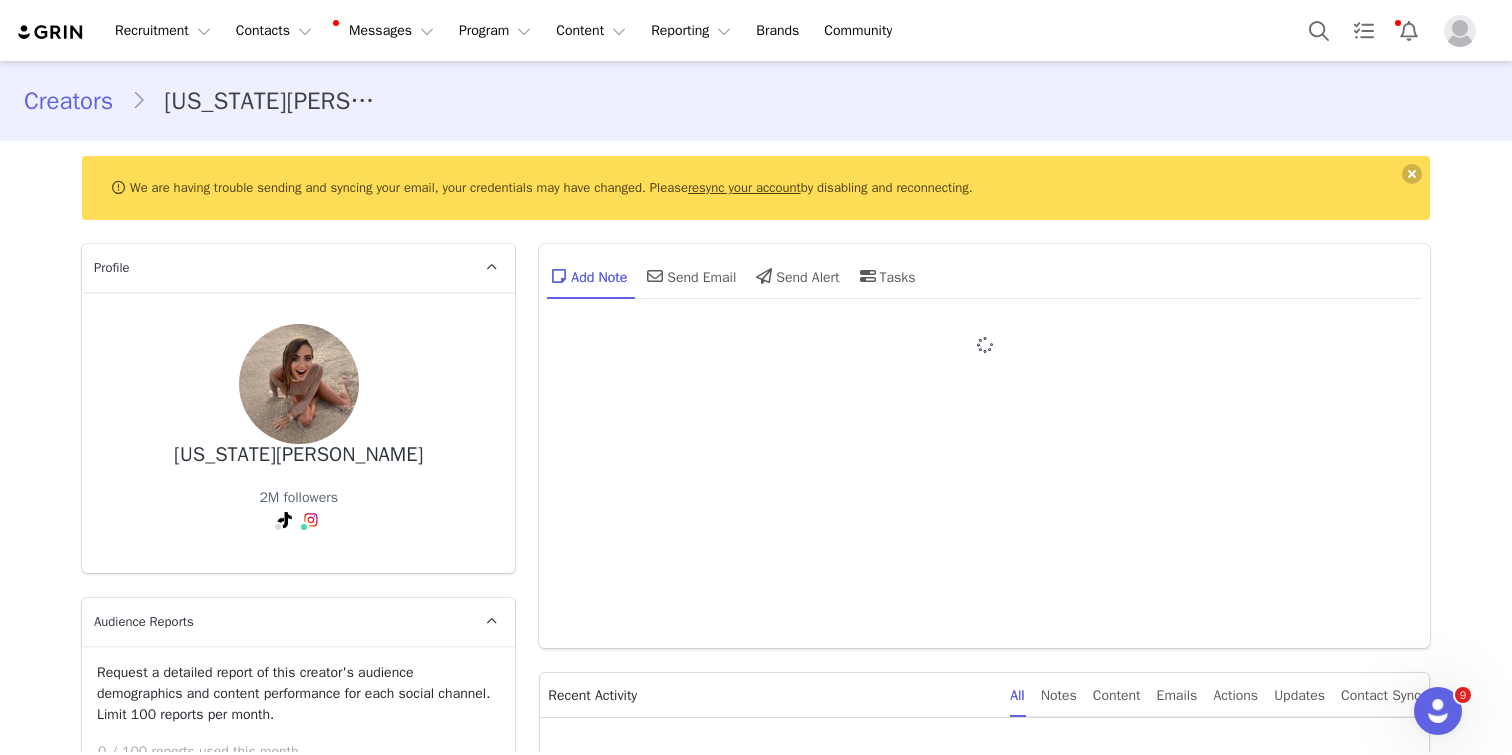 type on "+44 ([GEOGRAPHIC_DATA])" 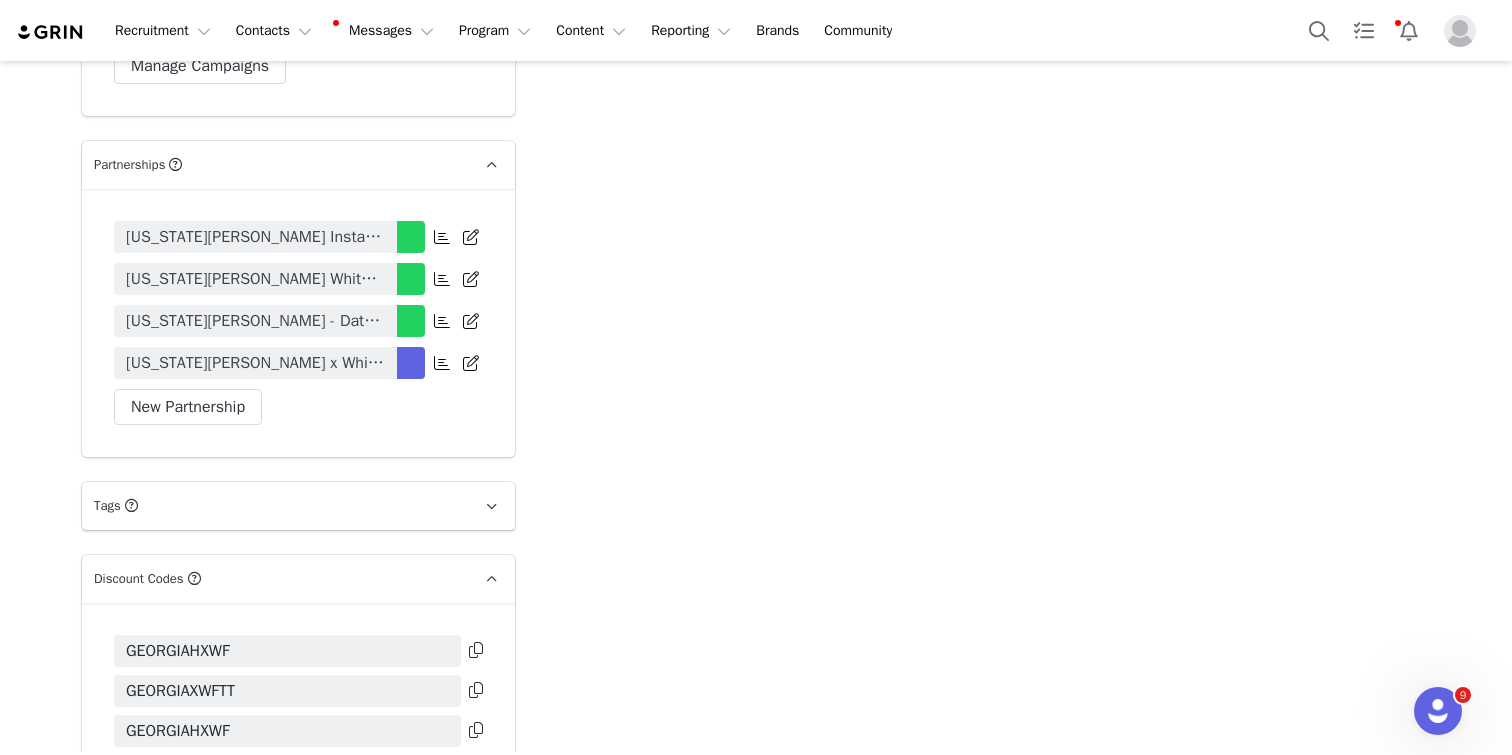scroll, scrollTop: 4333, scrollLeft: 0, axis: vertical 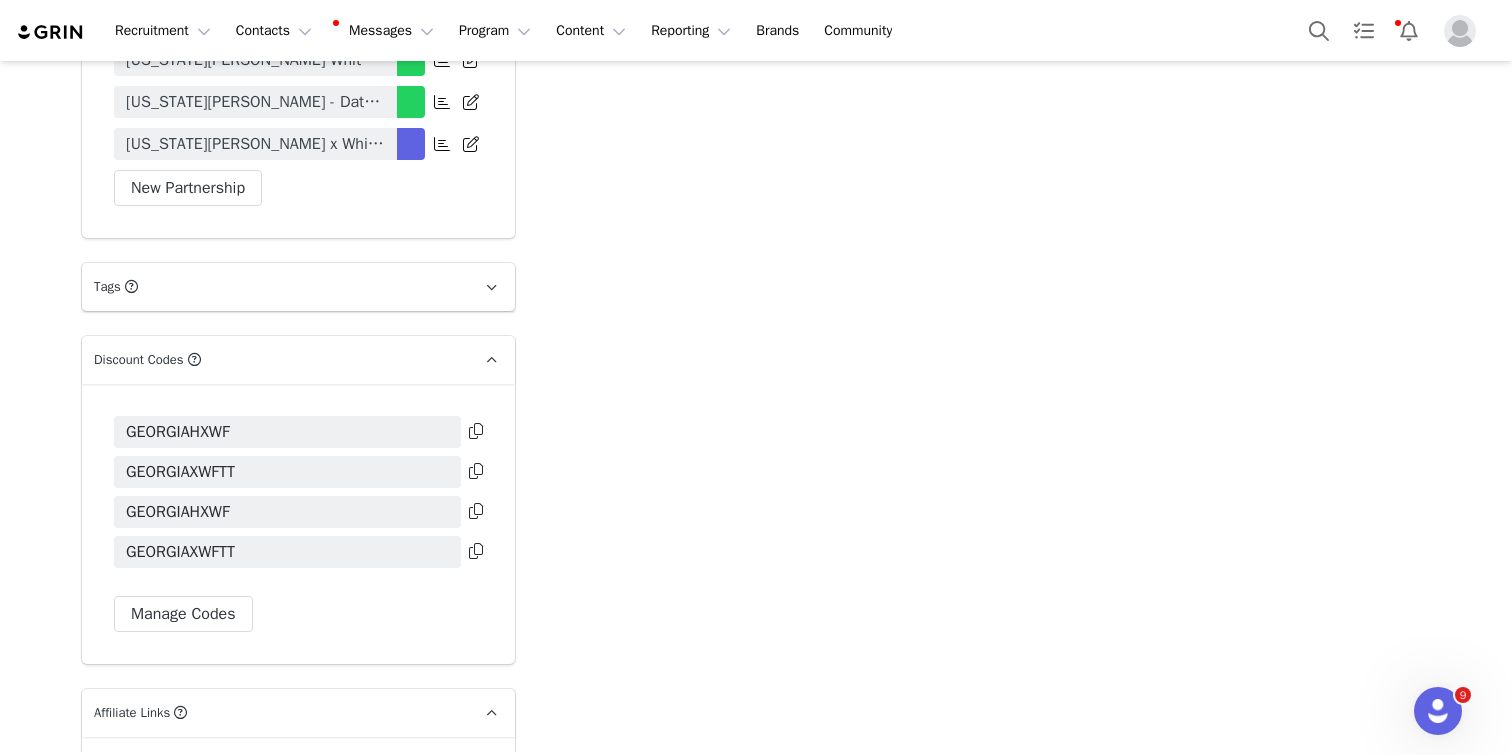 click at bounding box center (476, 431) 